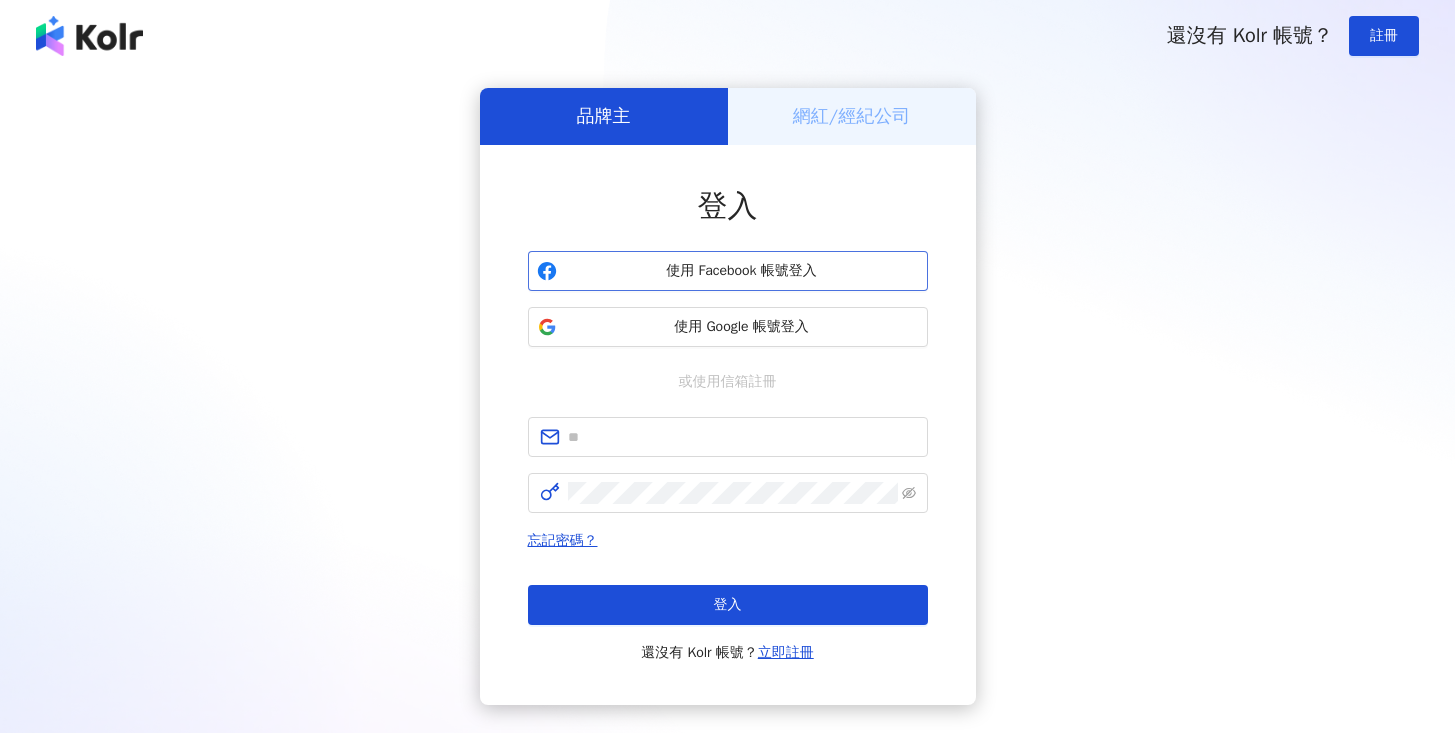 scroll, scrollTop: 0, scrollLeft: 0, axis: both 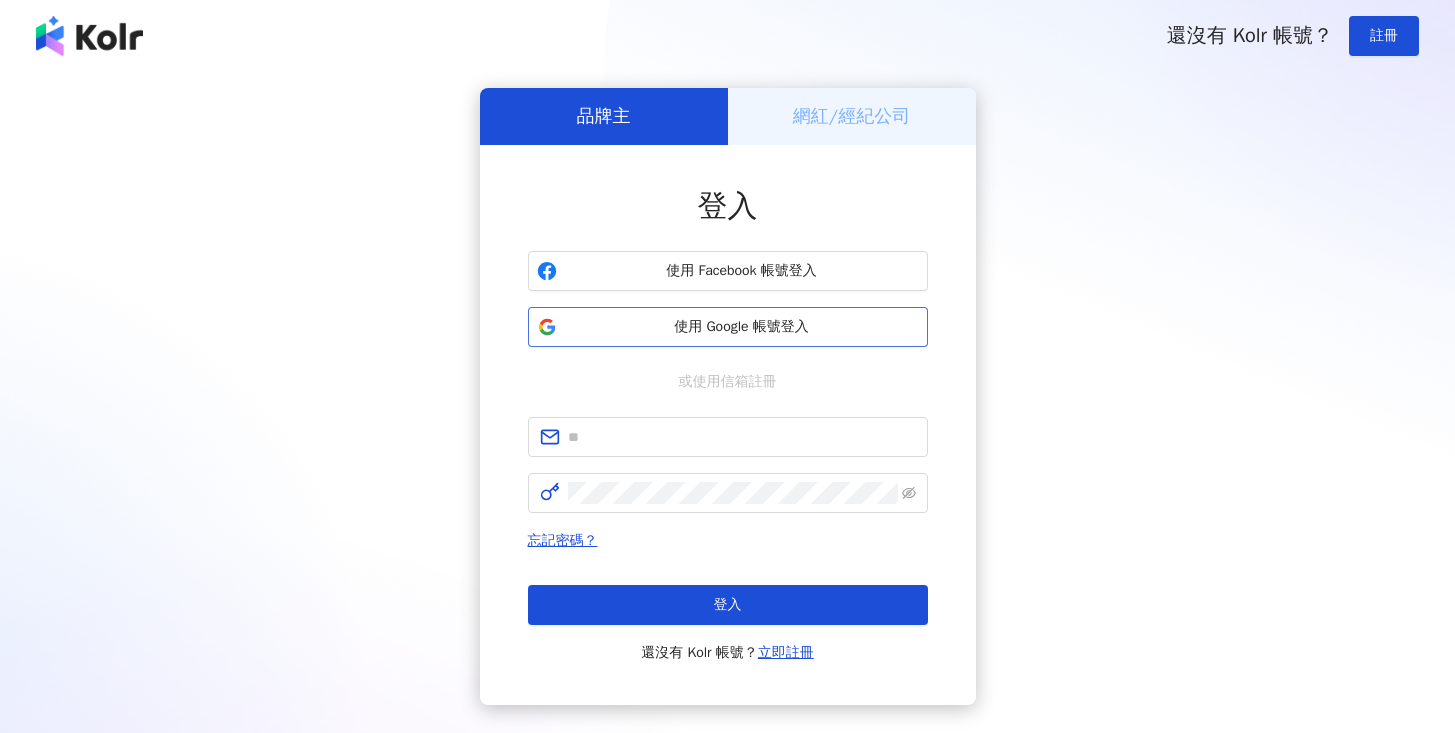 click on "使用 Google 帳號登入" at bounding box center [742, 327] 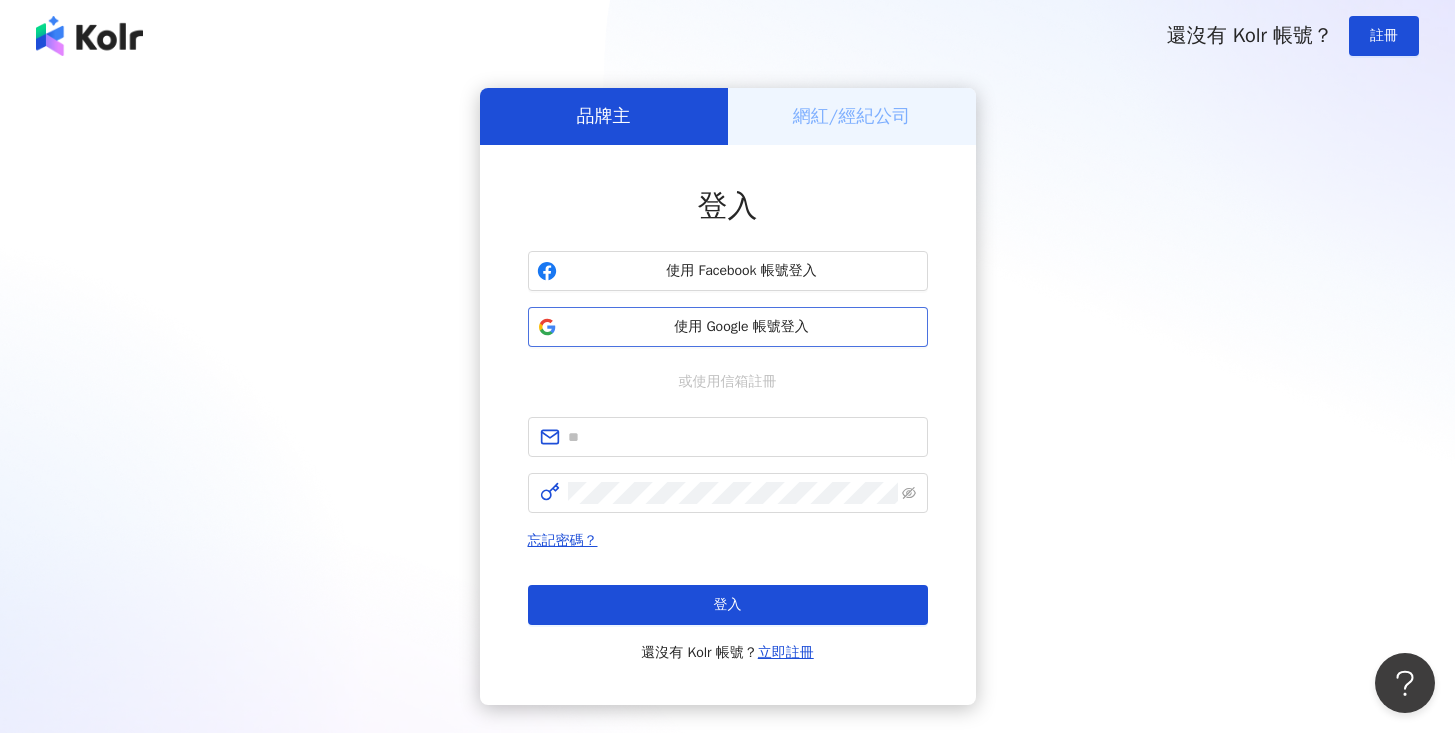 scroll, scrollTop: 0, scrollLeft: 0, axis: both 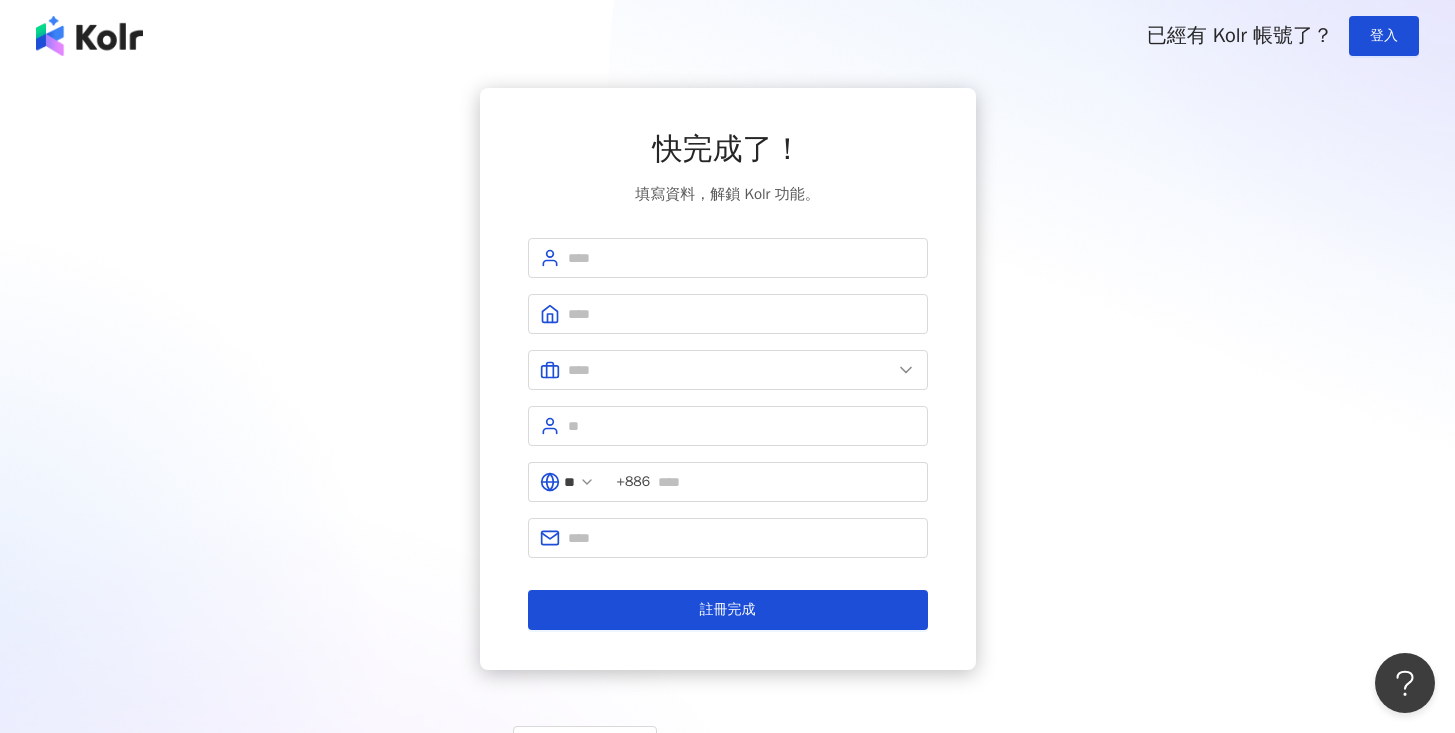 click on "快完成了！ 填寫資料，解鎖 Kolr 功能。 ** +886 註冊完成" at bounding box center [727, 379] 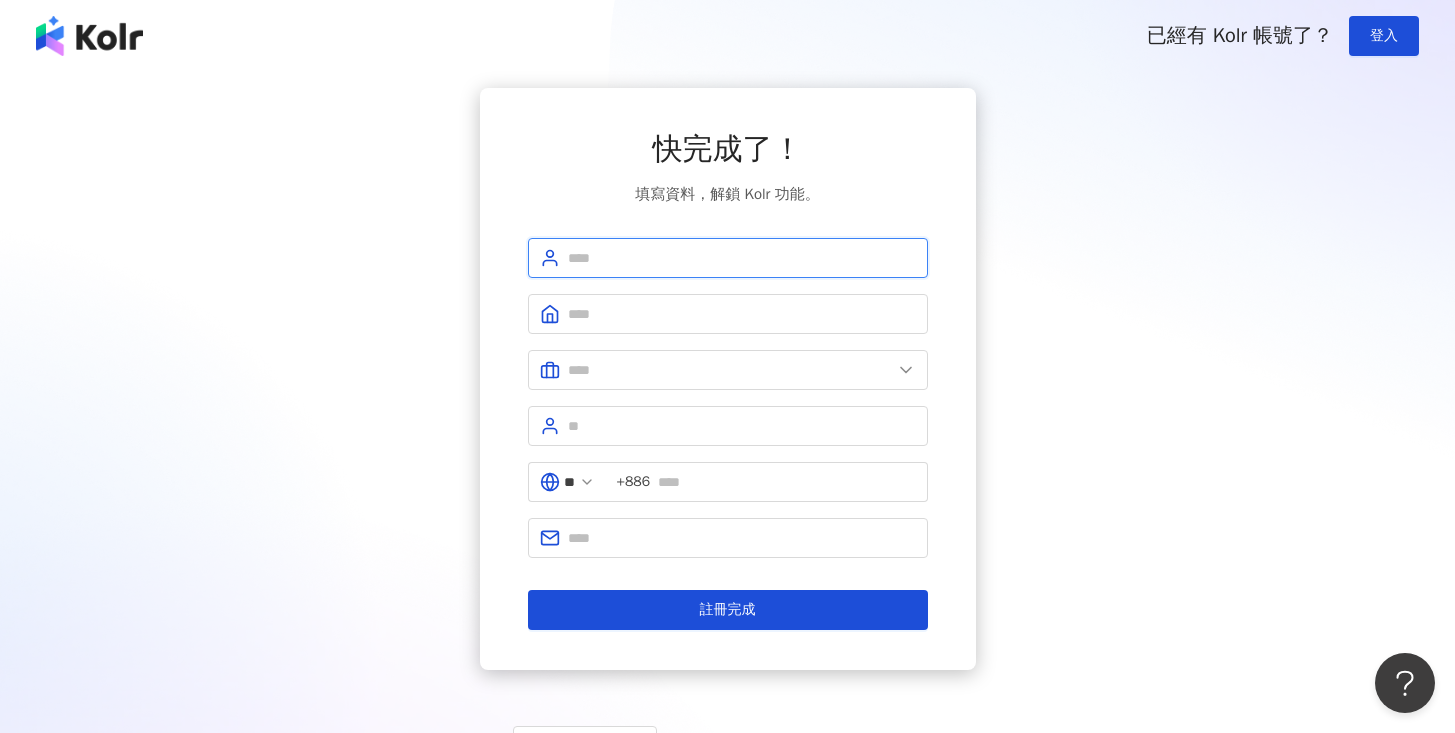 click at bounding box center (742, 258) 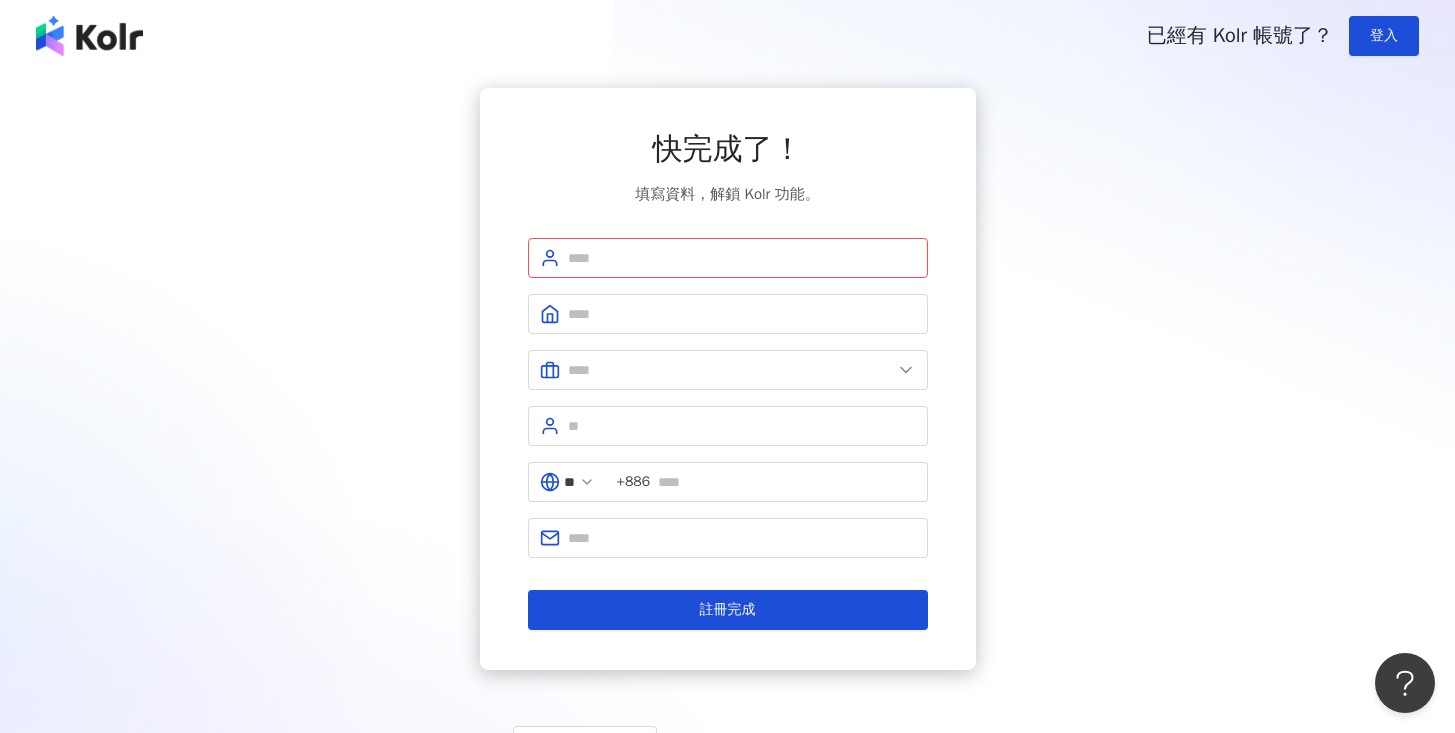 click on "快完成了！ 填寫資料，解鎖 Kolr 功能。 請填寫用戶名稱（2 至 50 字） ** +886 註冊完成" at bounding box center [727, 379] 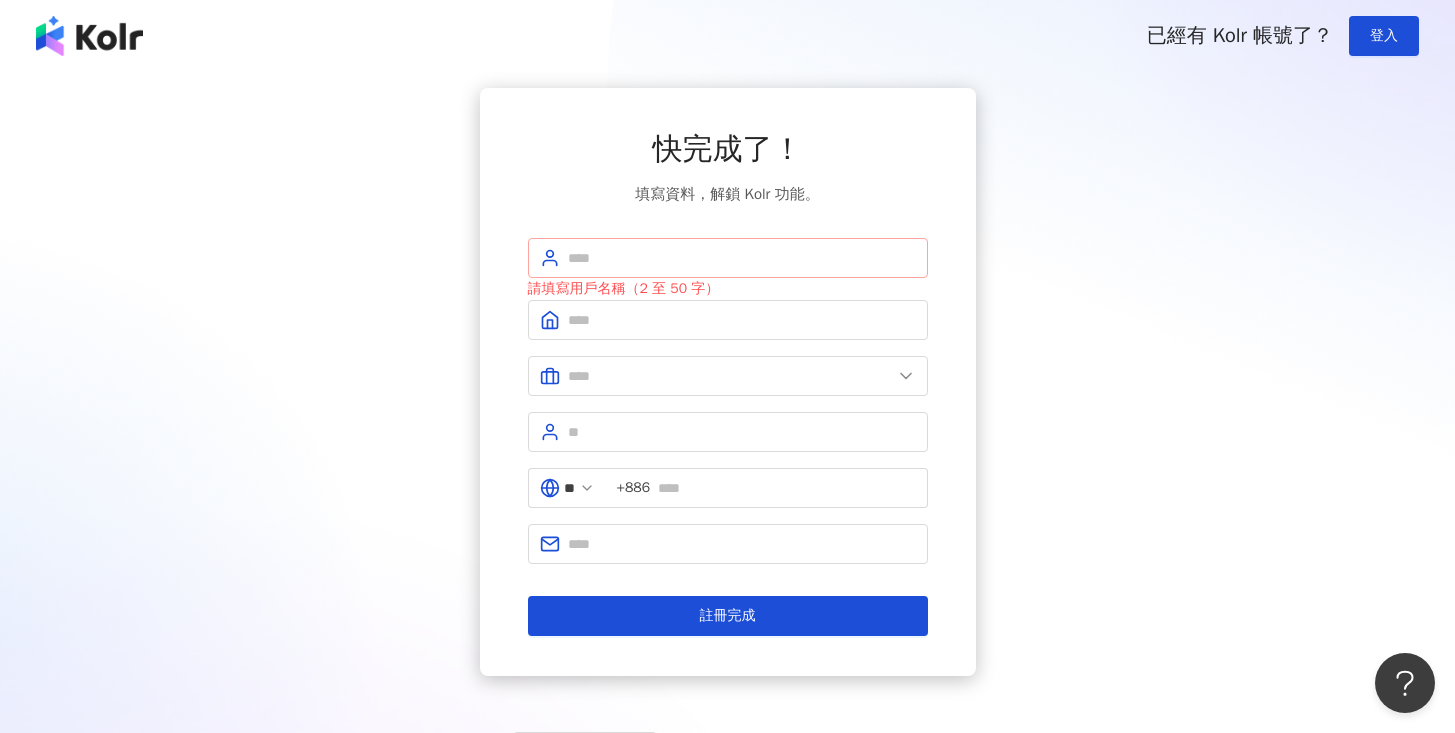 click at bounding box center [728, 258] 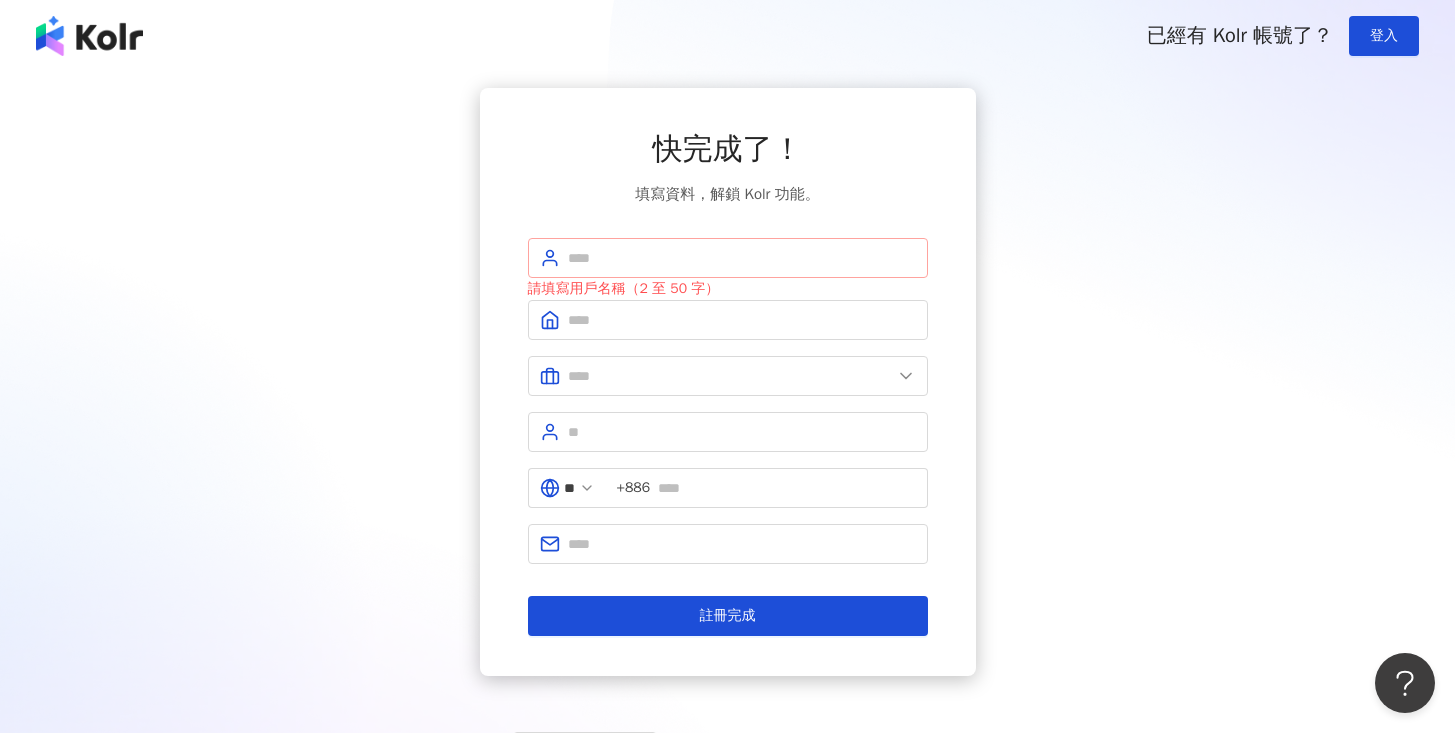 click at bounding box center [728, 258] 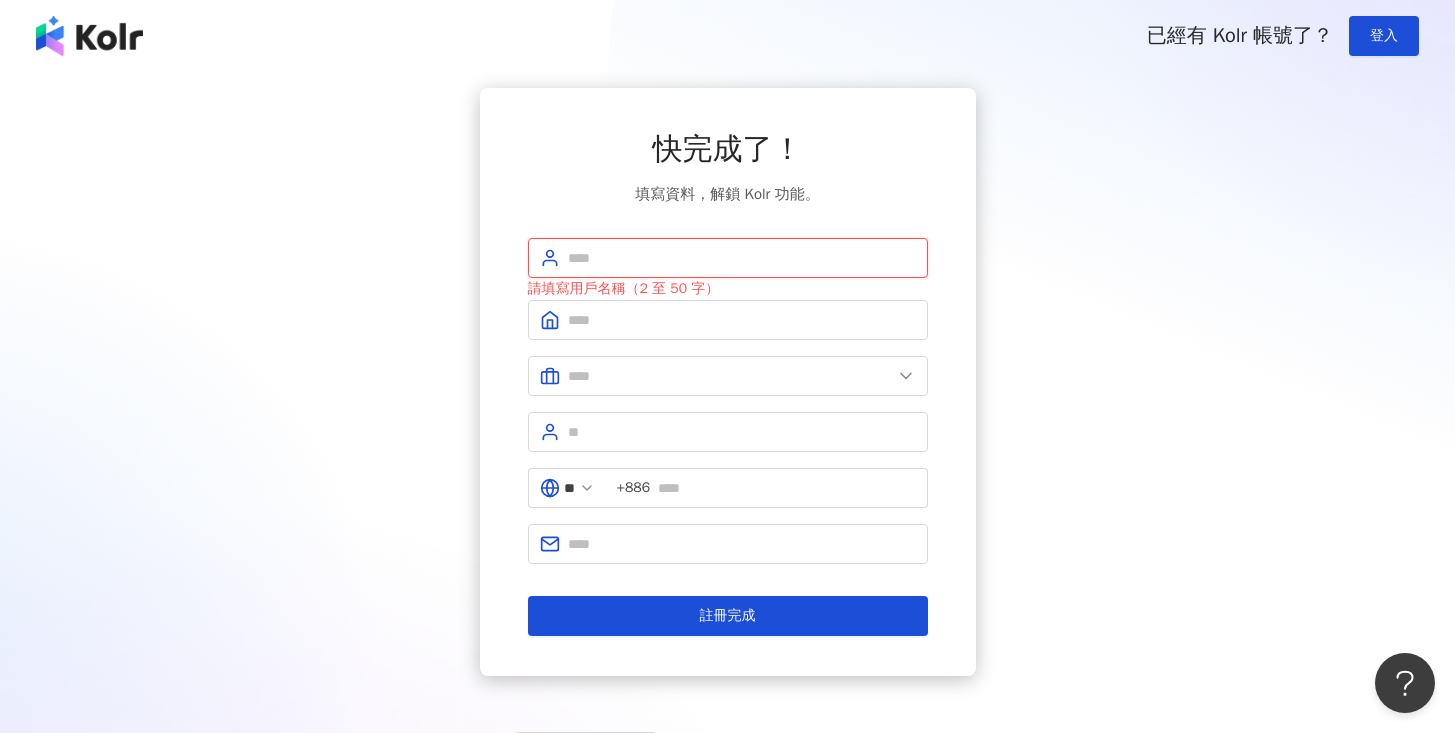 click at bounding box center (742, 258) 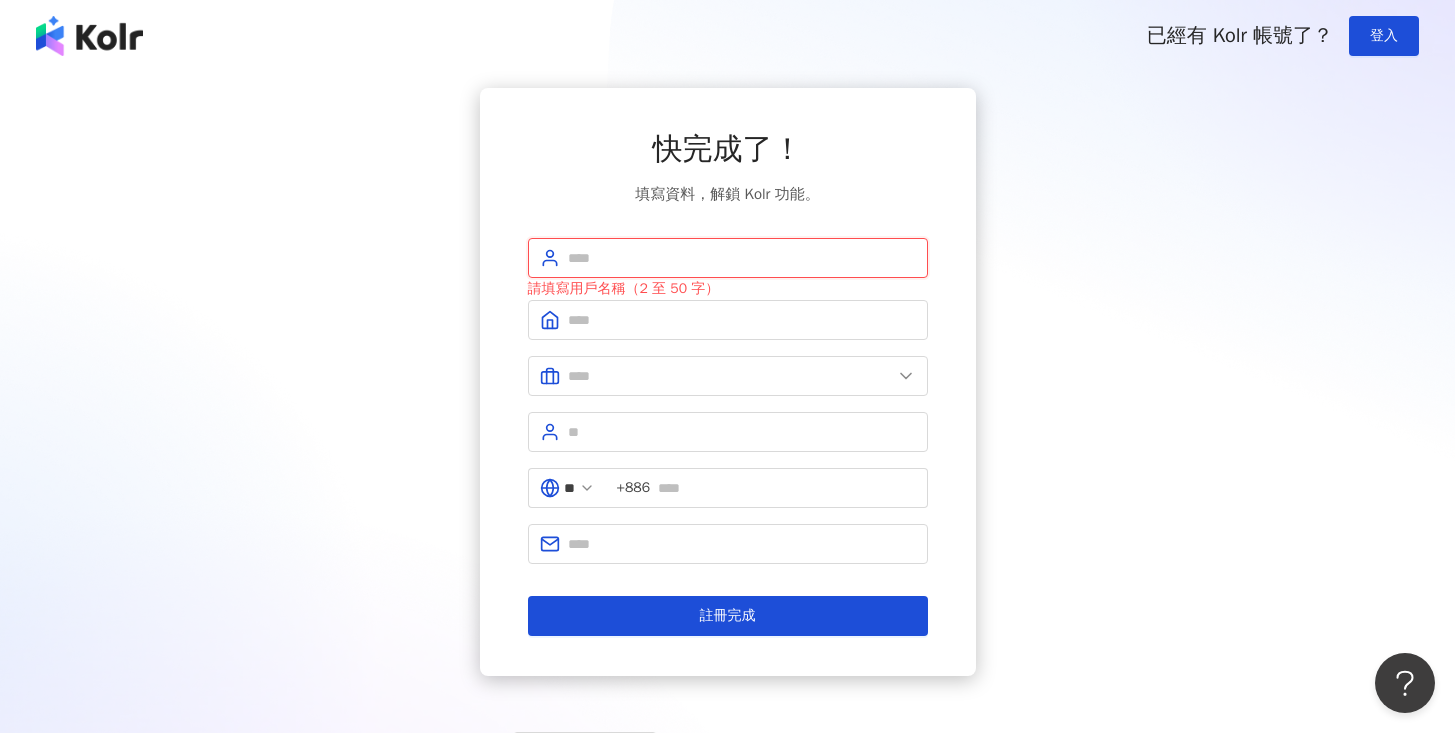type on "**********" 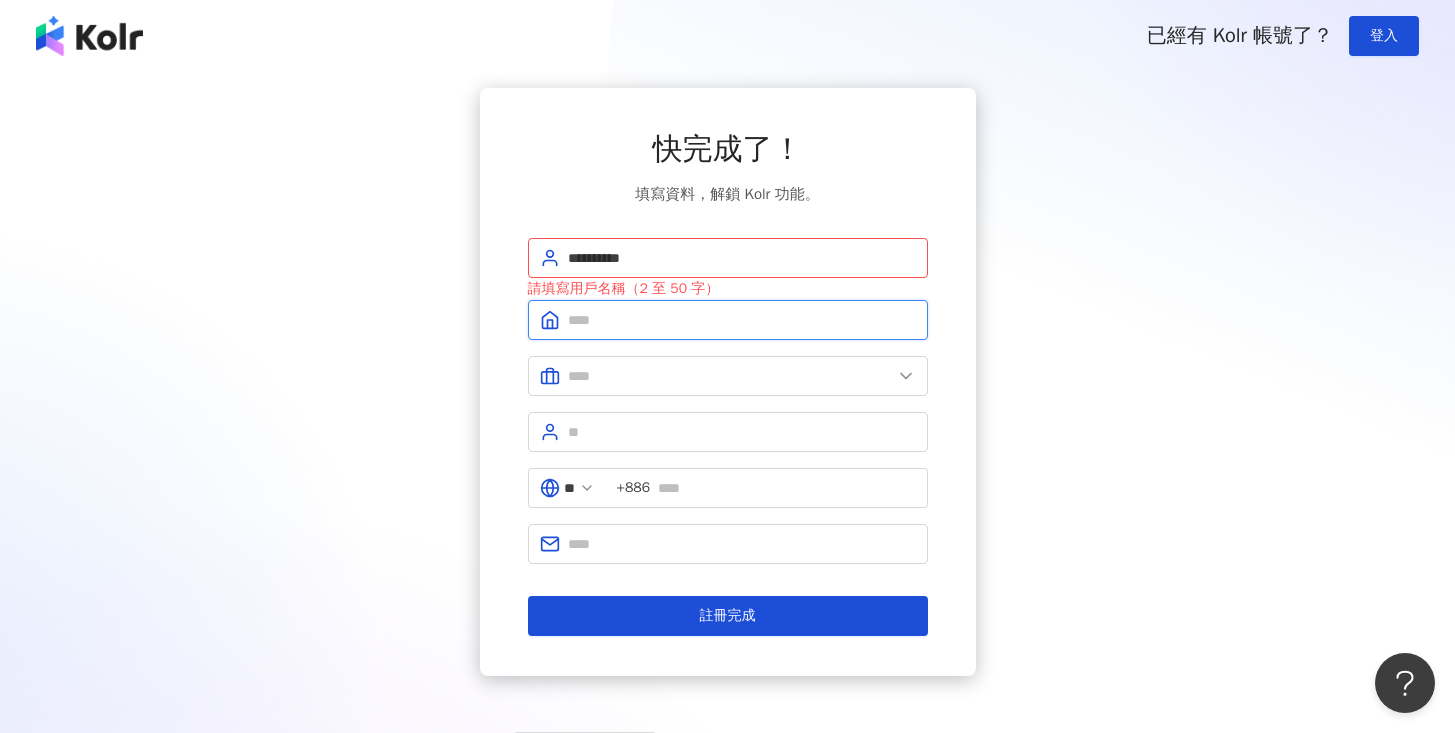 click at bounding box center (742, 320) 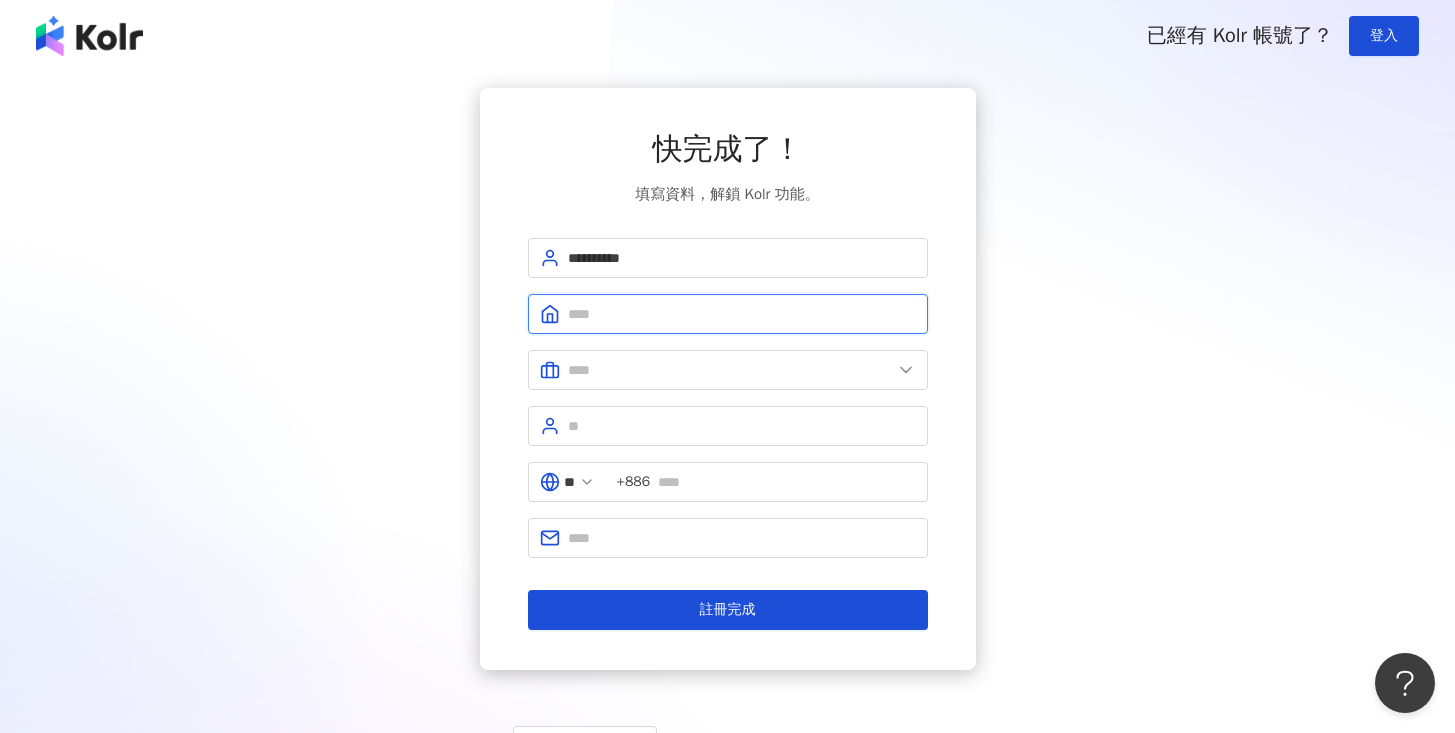 type on "**********" 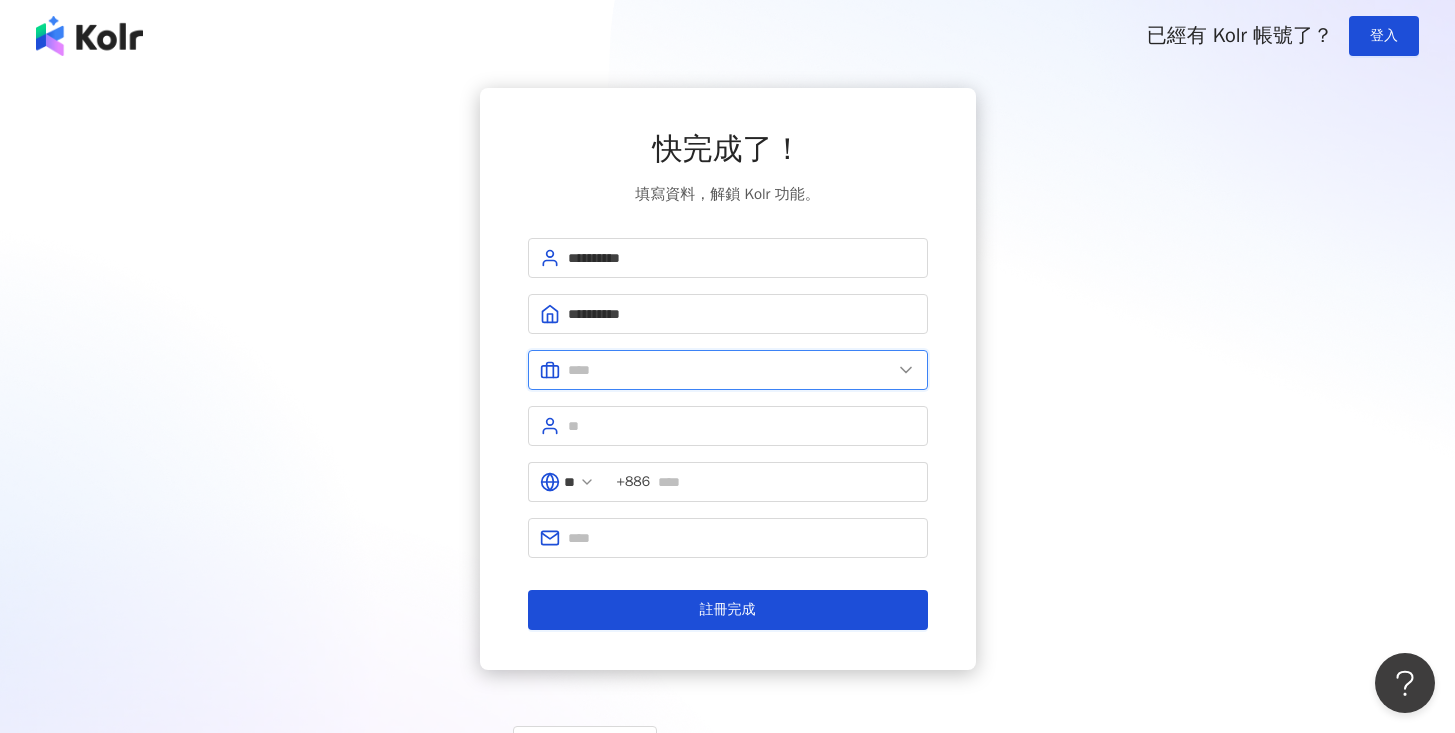 click at bounding box center (730, 370) 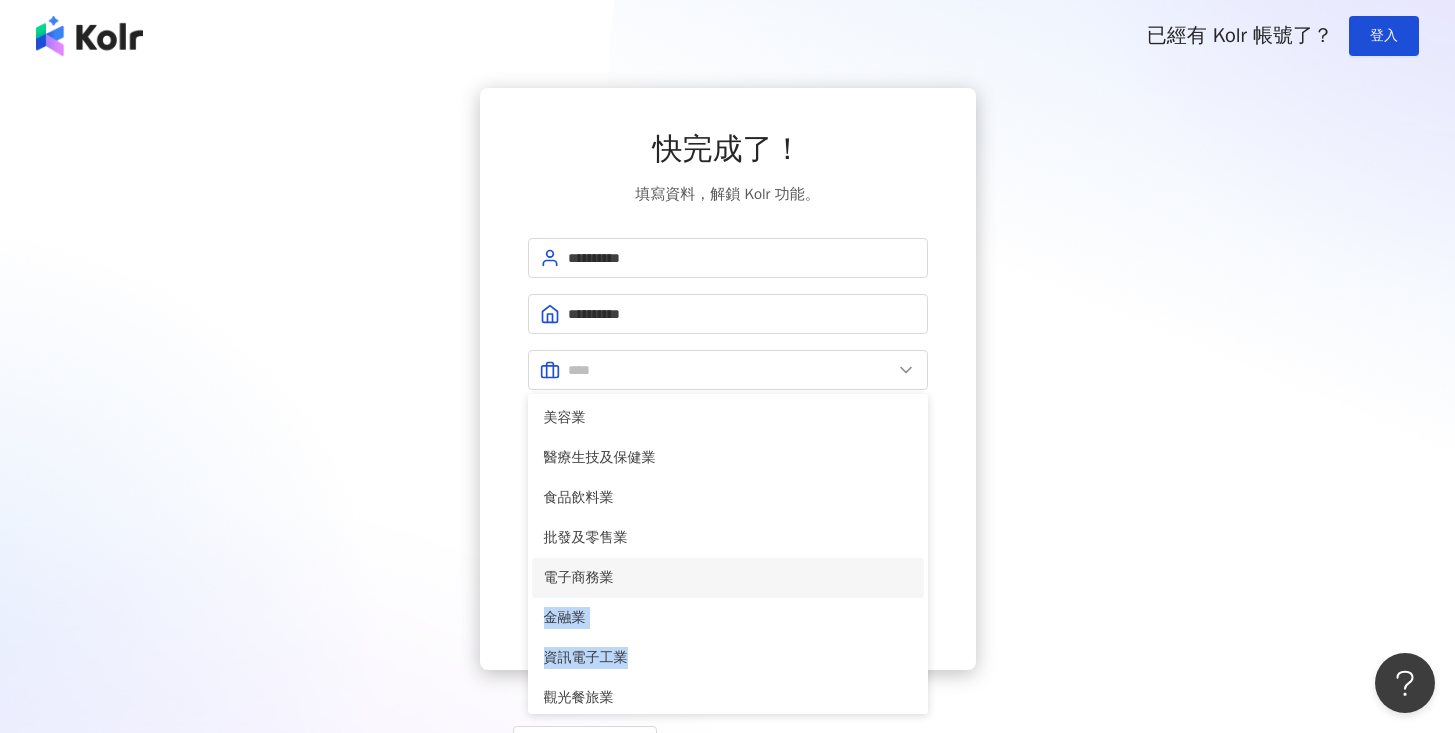 drag, startPoint x: 717, startPoint y: 652, endPoint x: 756, endPoint y: 579, distance: 82.764725 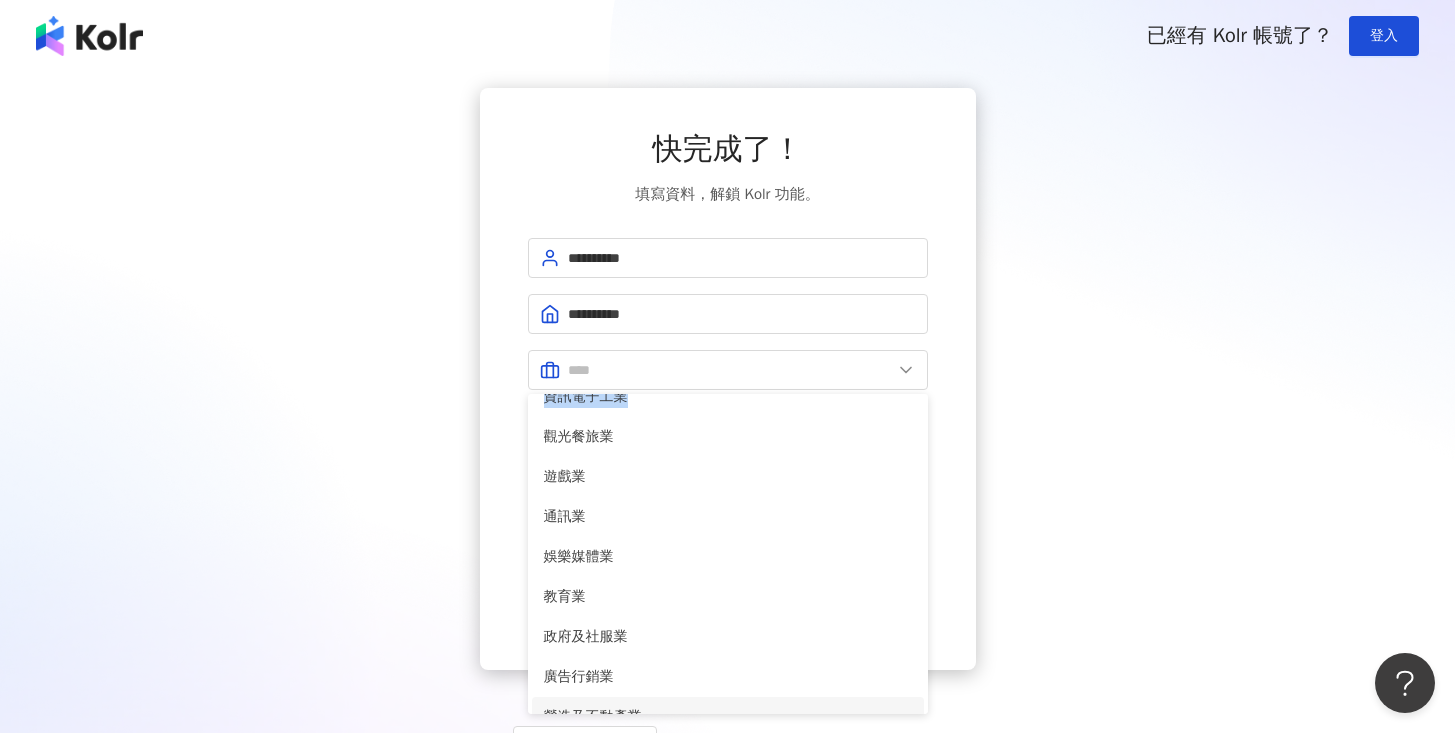 scroll, scrollTop: 408, scrollLeft: 0, axis: vertical 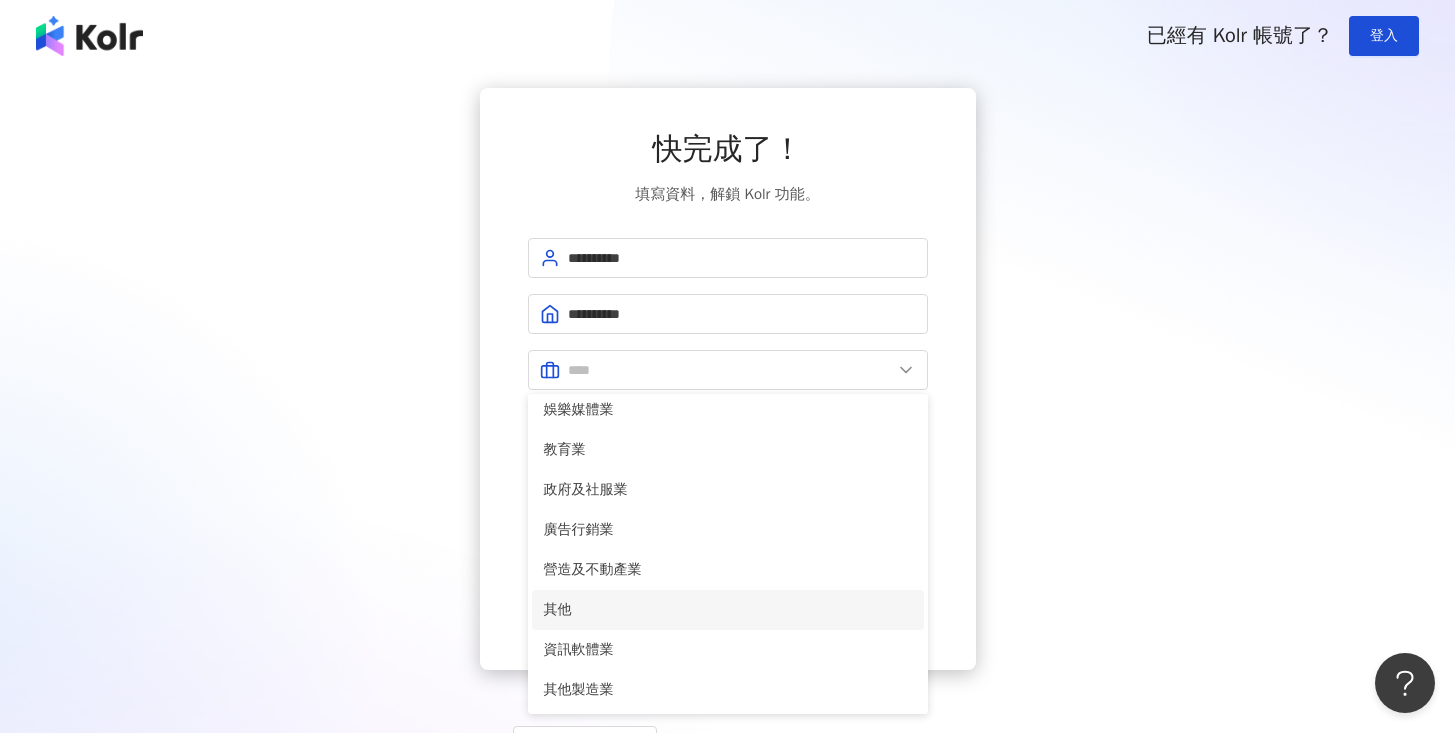 click on "其他" at bounding box center [728, 610] 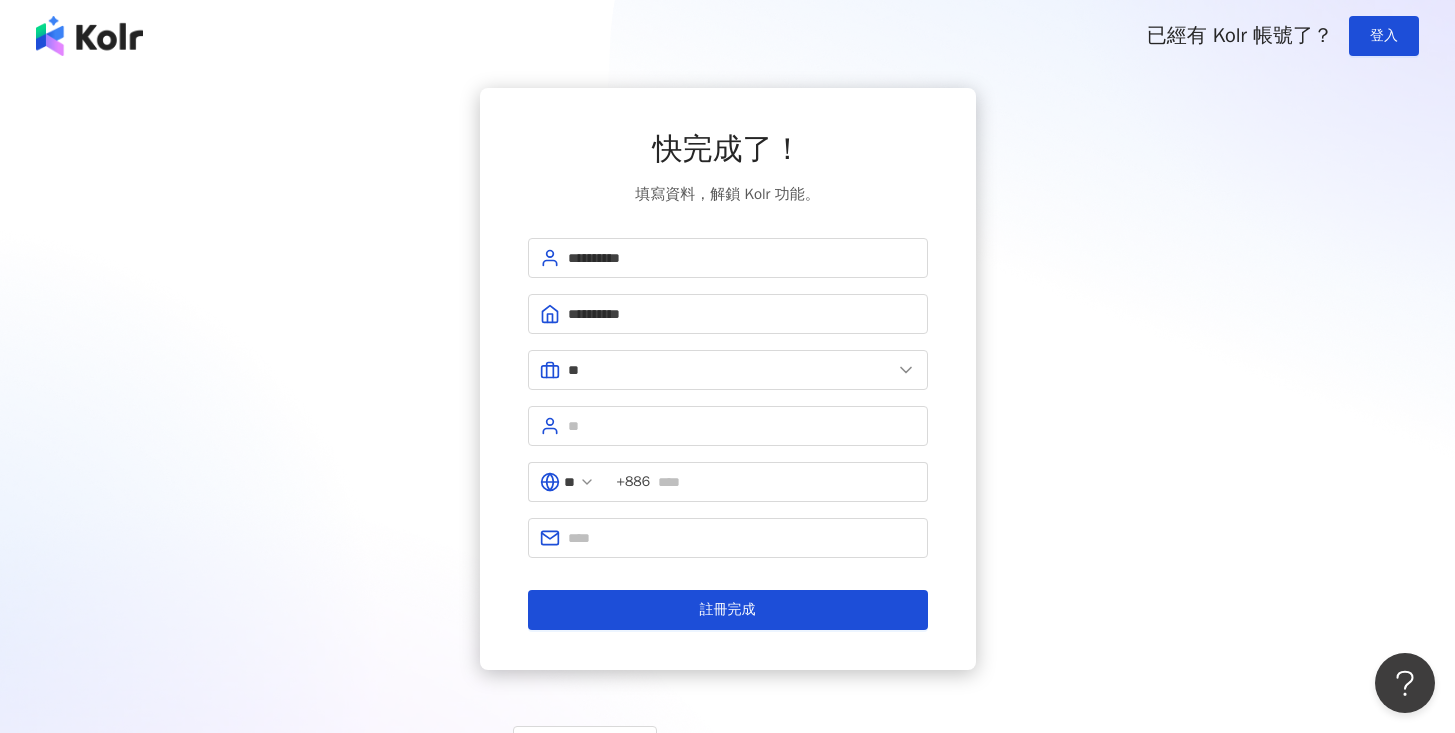click on "**********" at bounding box center [727, 379] 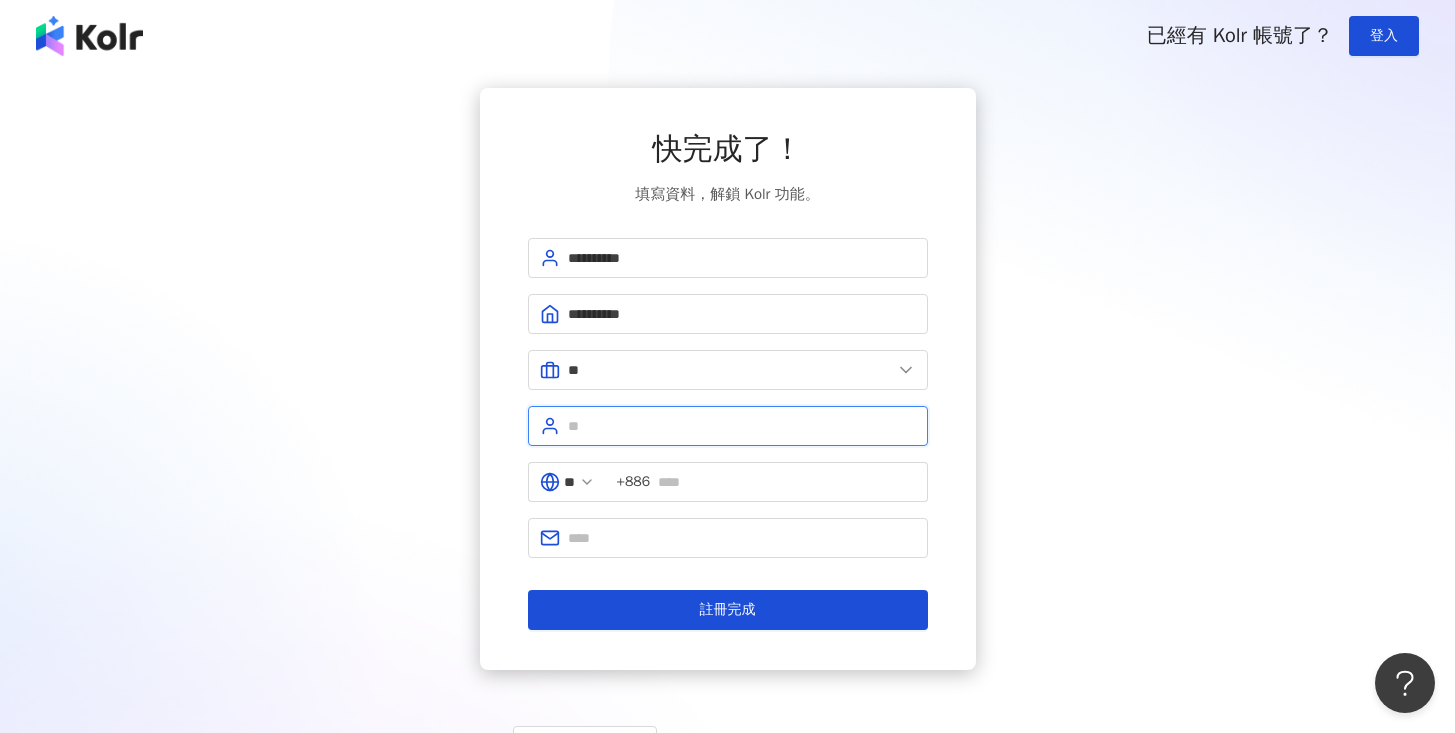 click at bounding box center (742, 426) 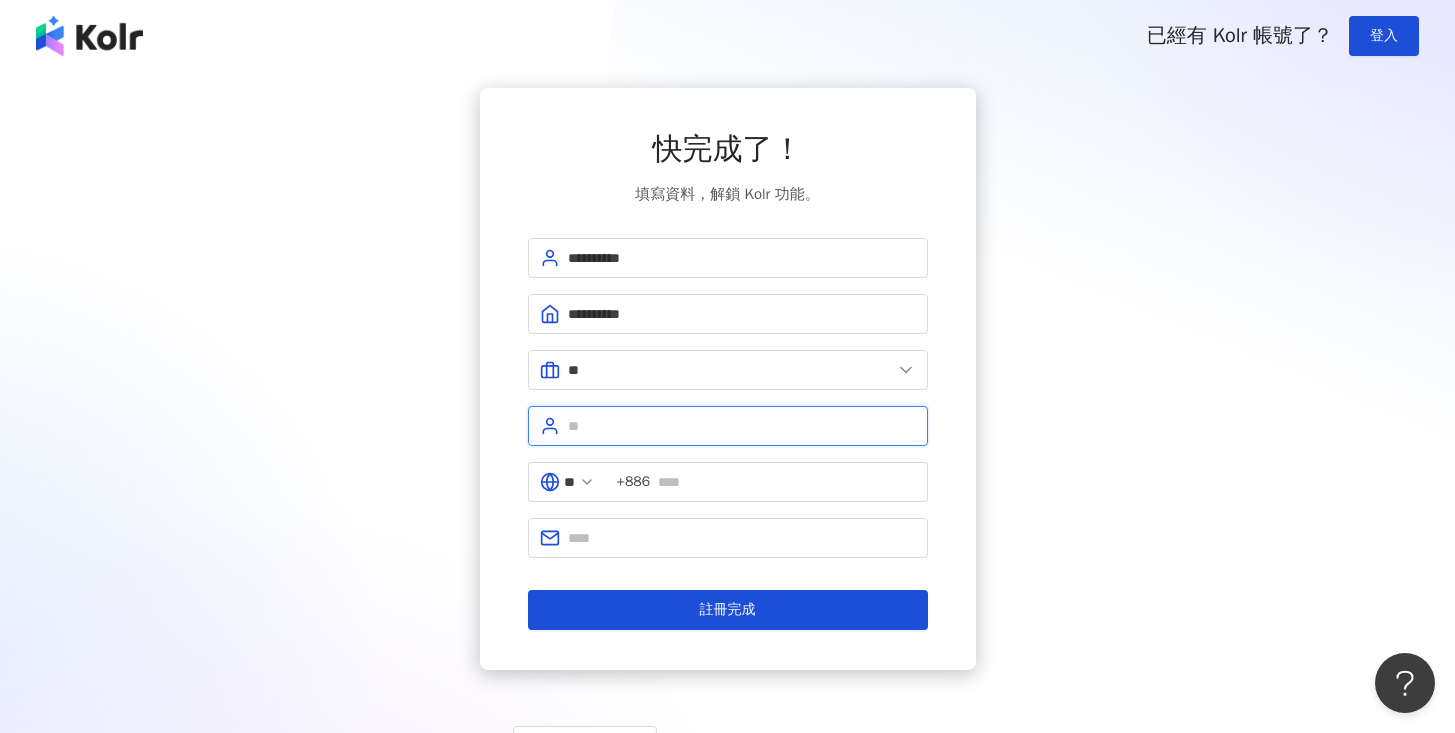 type on "**" 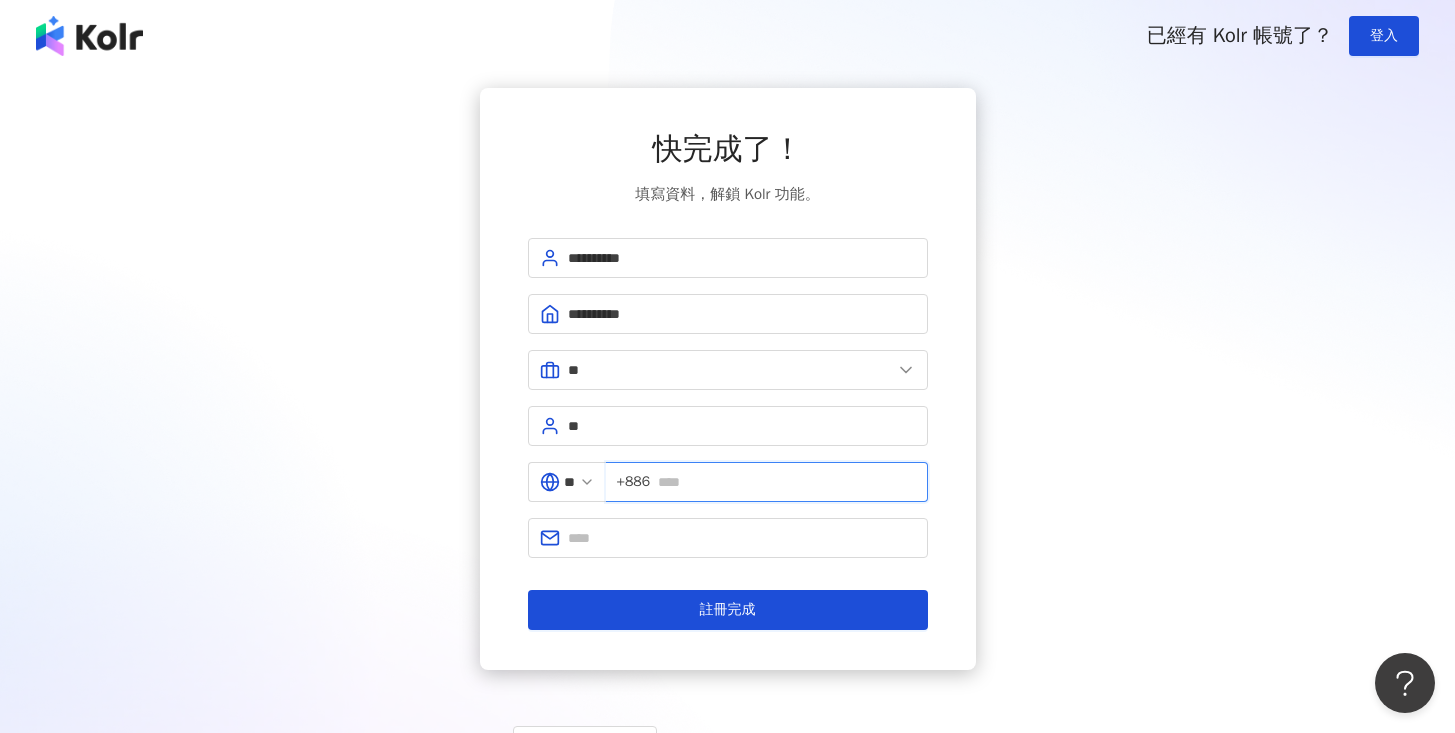 click at bounding box center (786, 482) 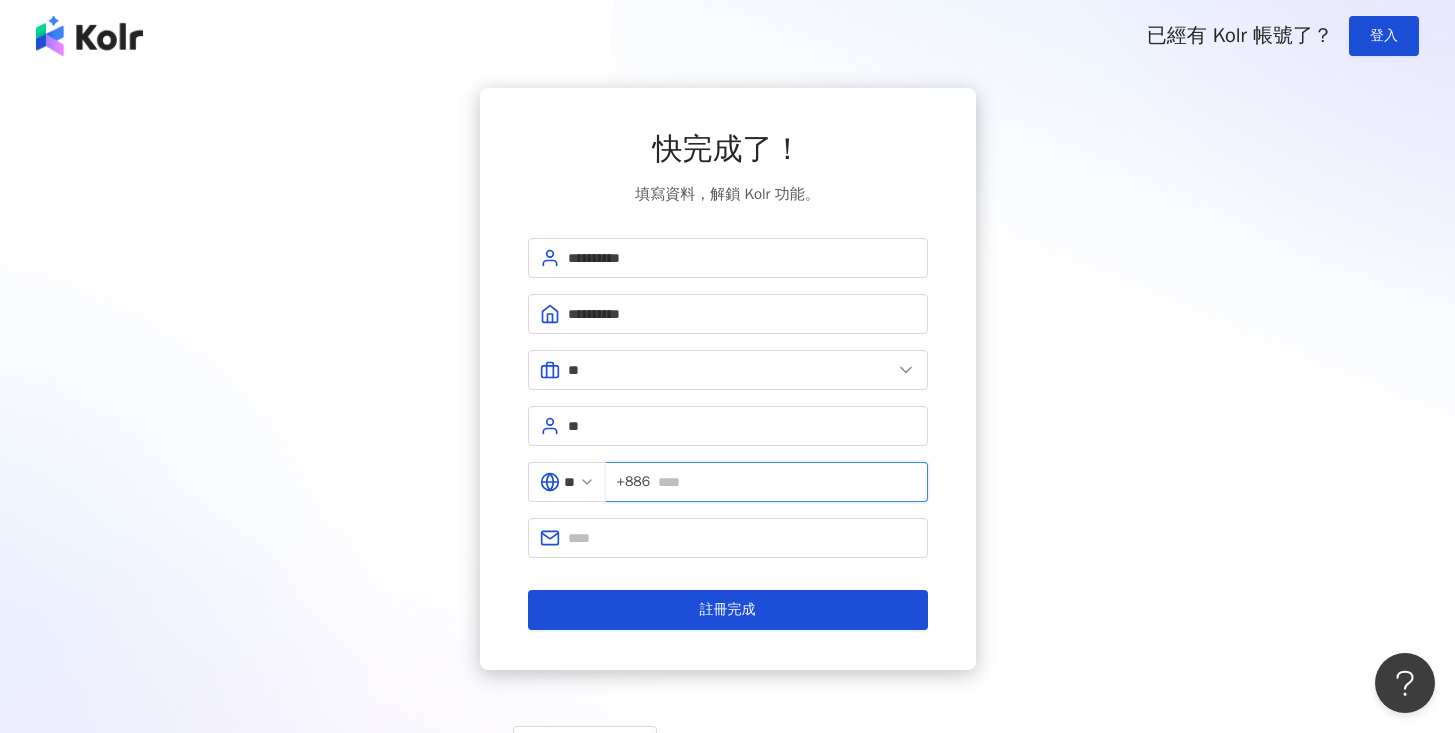 type on "**********" 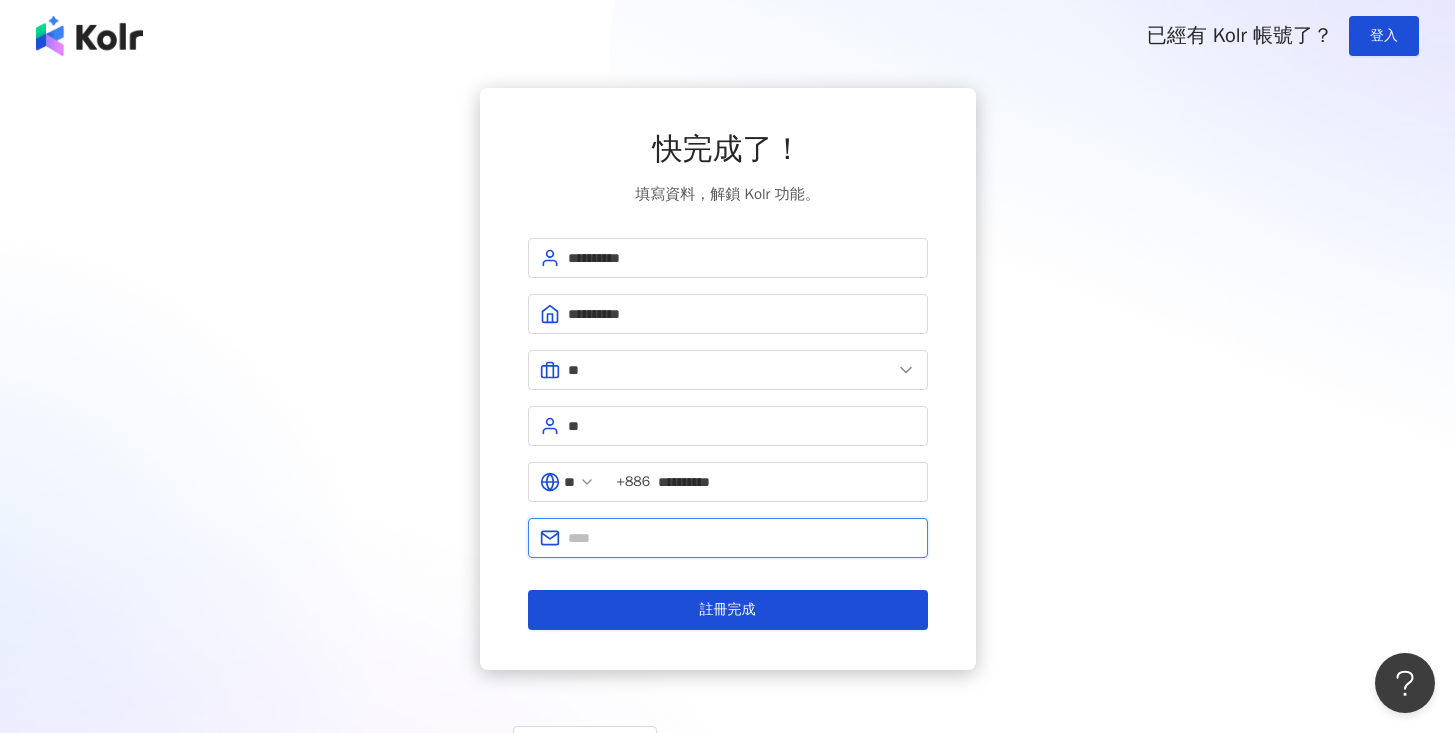 click at bounding box center [742, 538] 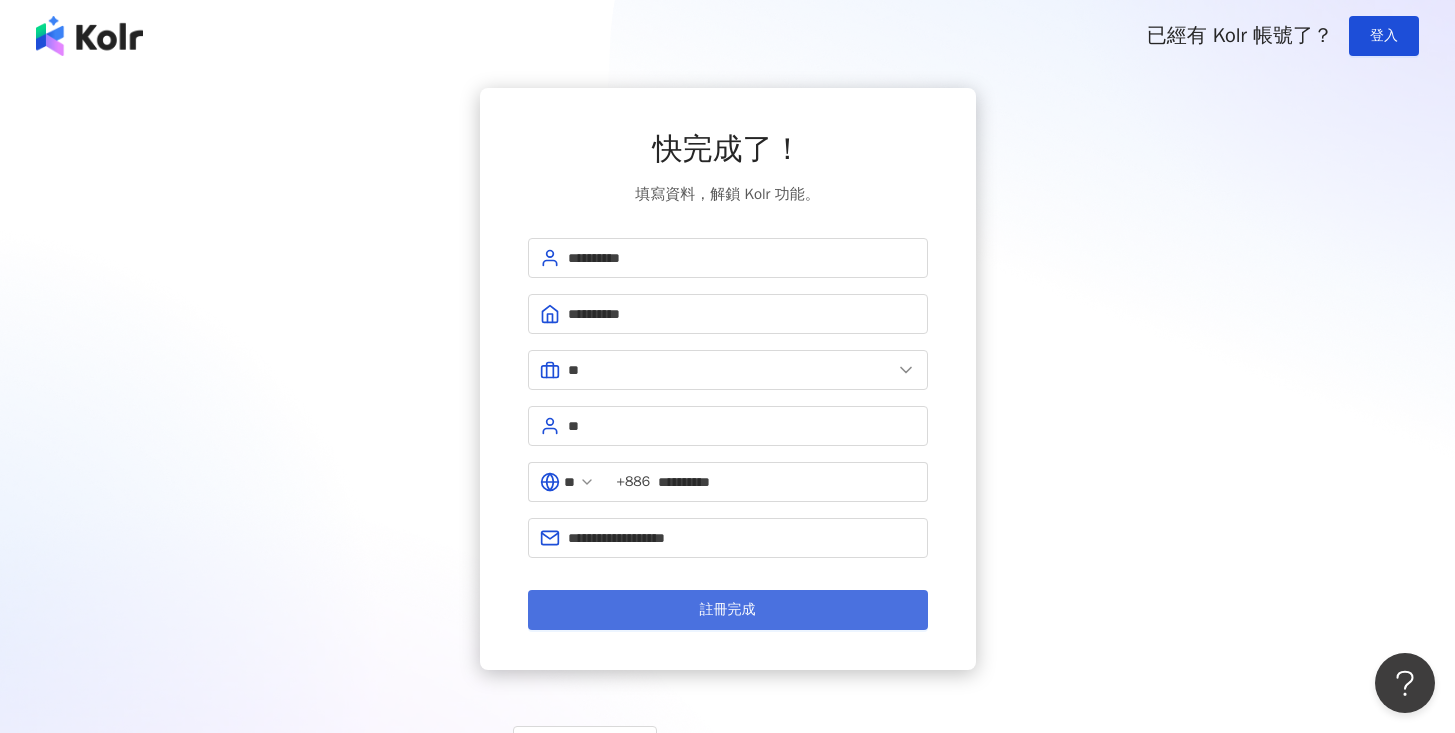 click on "註冊完成" at bounding box center (728, 610) 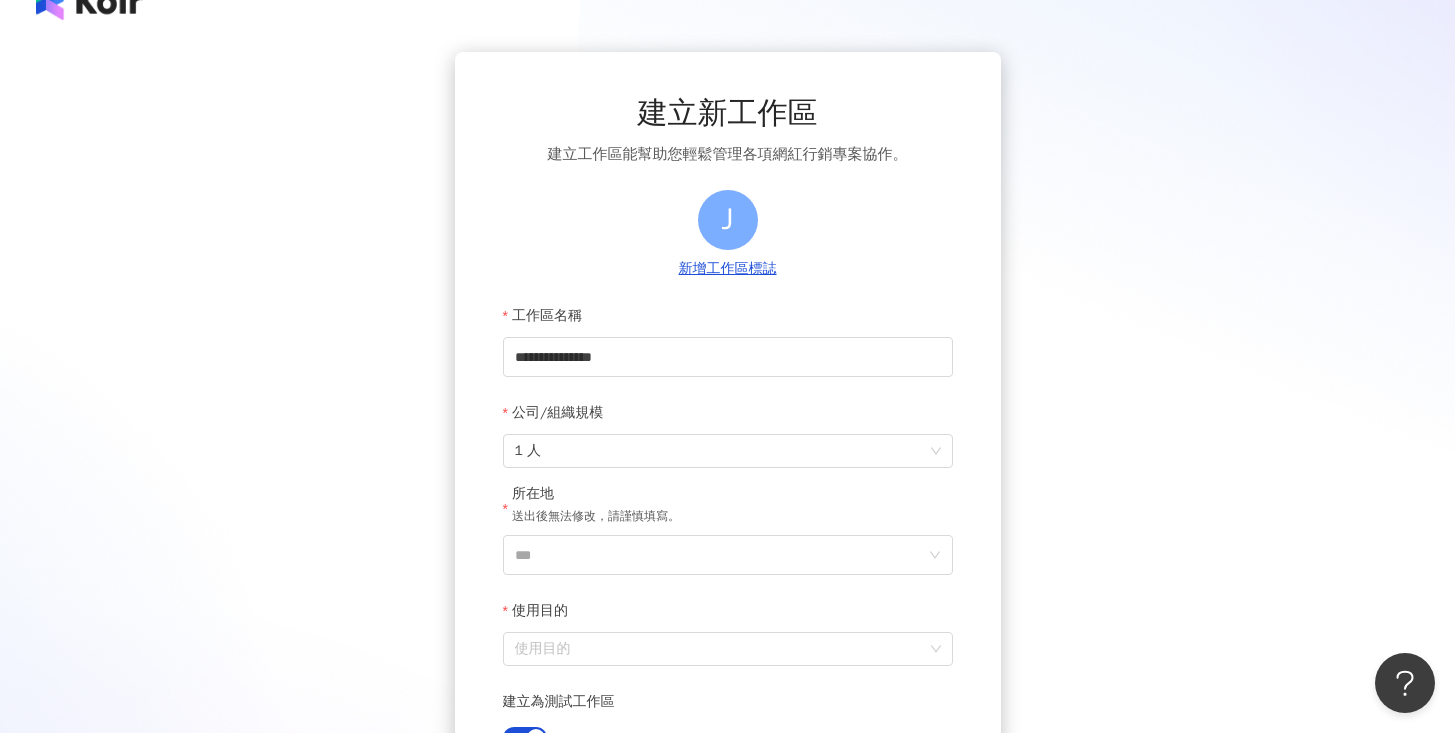 scroll, scrollTop: 44, scrollLeft: 0, axis: vertical 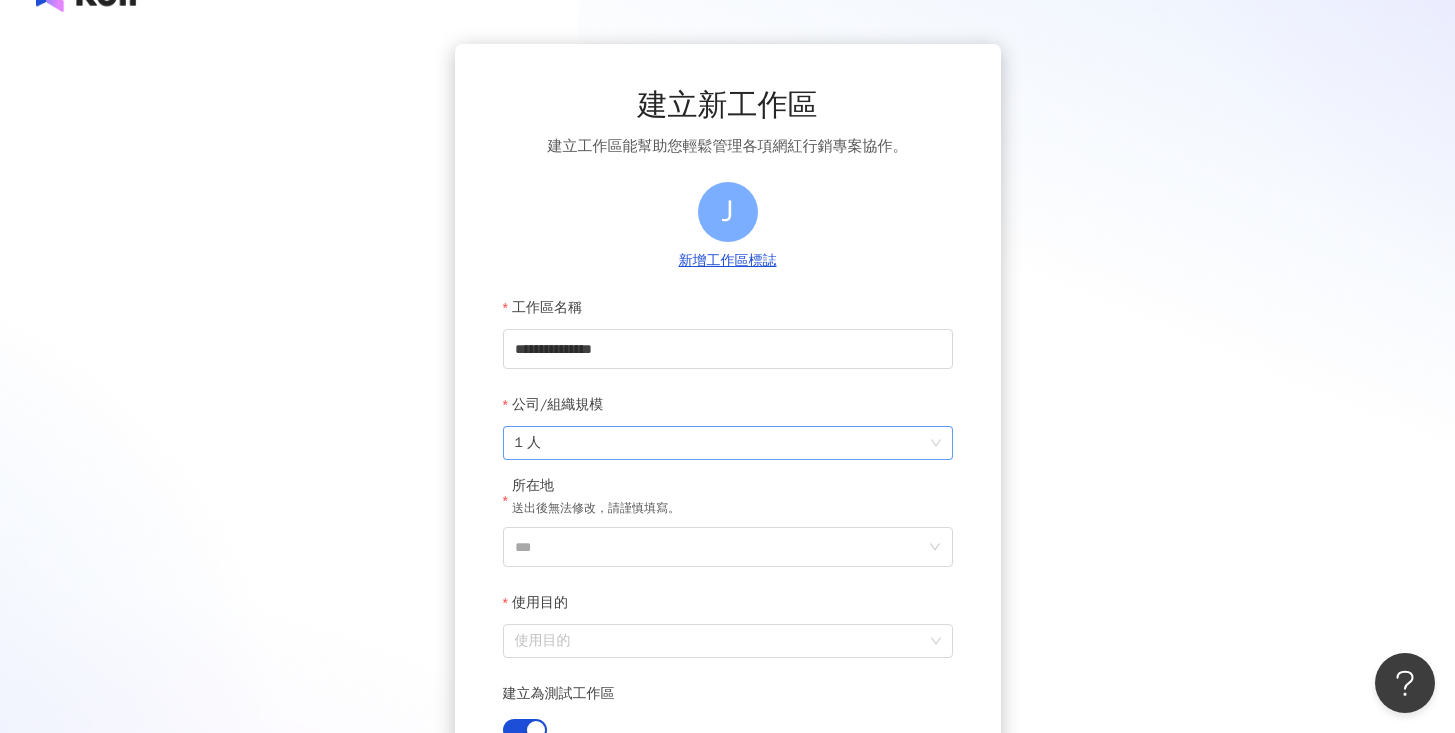 click on "1 人" at bounding box center (728, 443) 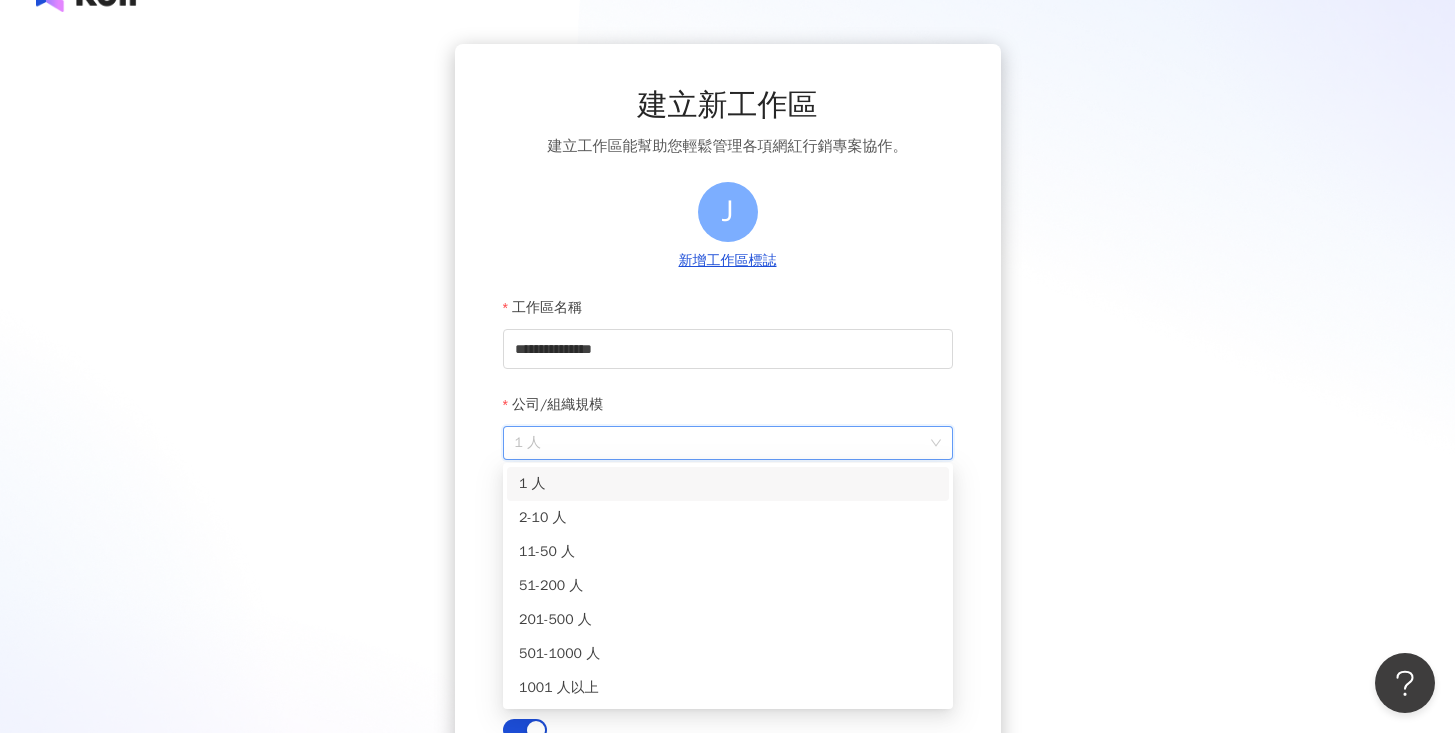 click on "**********" at bounding box center [727, 443] 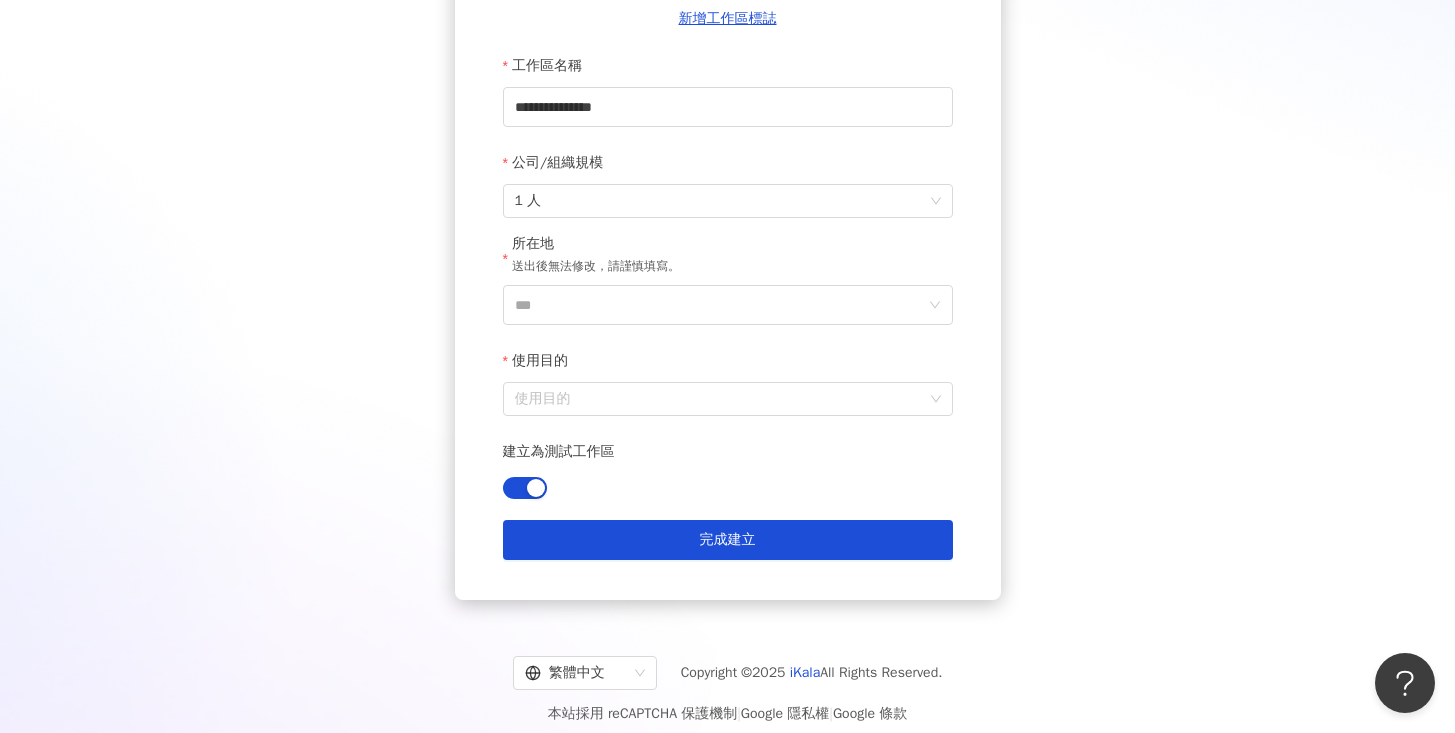 scroll, scrollTop: 301, scrollLeft: 0, axis: vertical 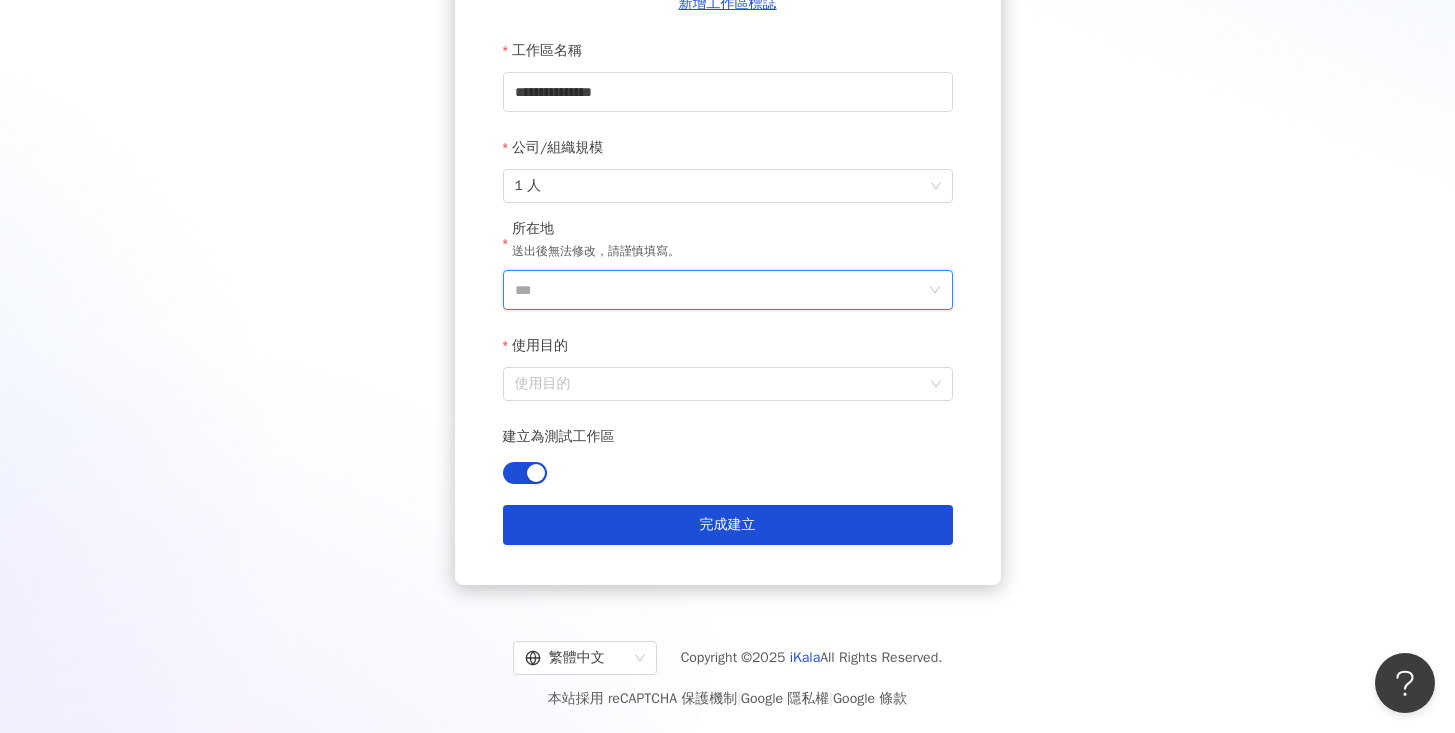 click on "***" at bounding box center (720, 290) 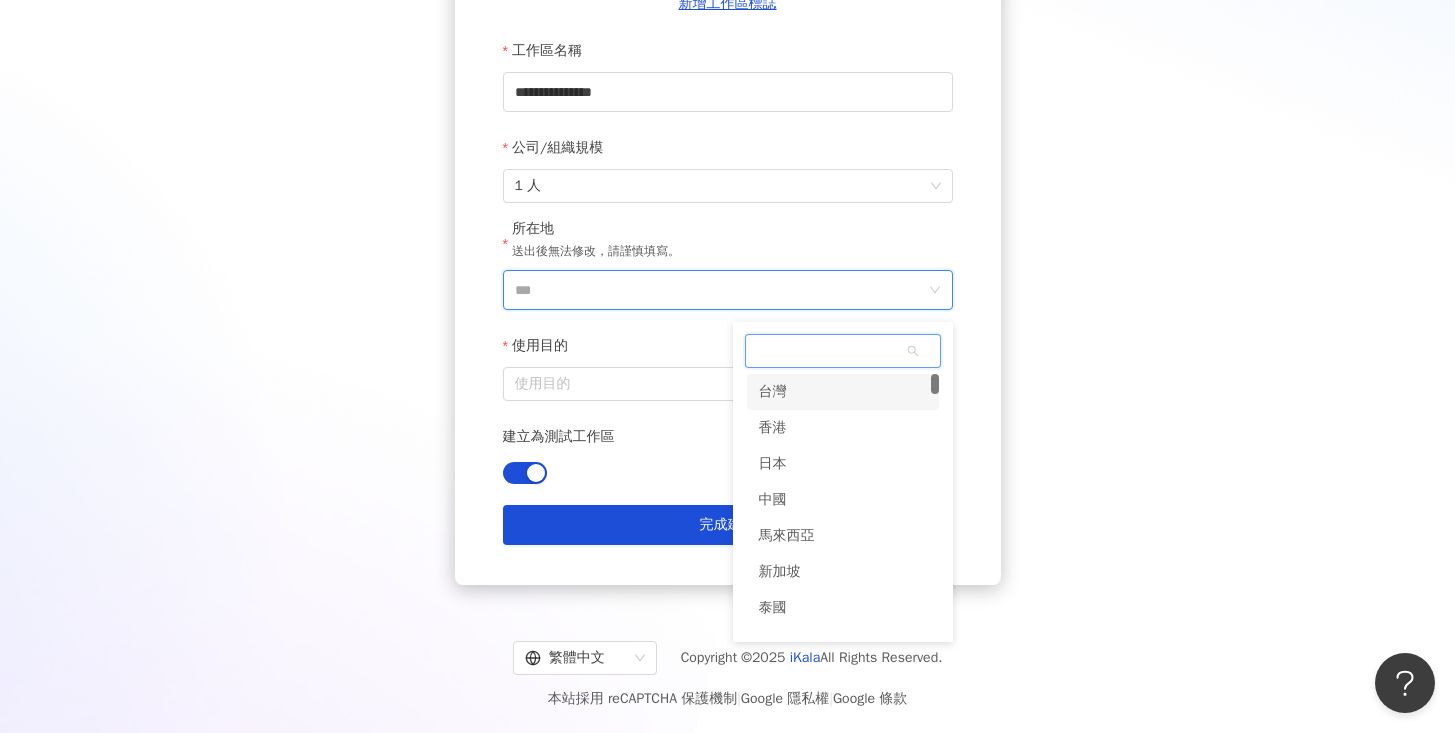 click on "台灣" at bounding box center [843, 392] 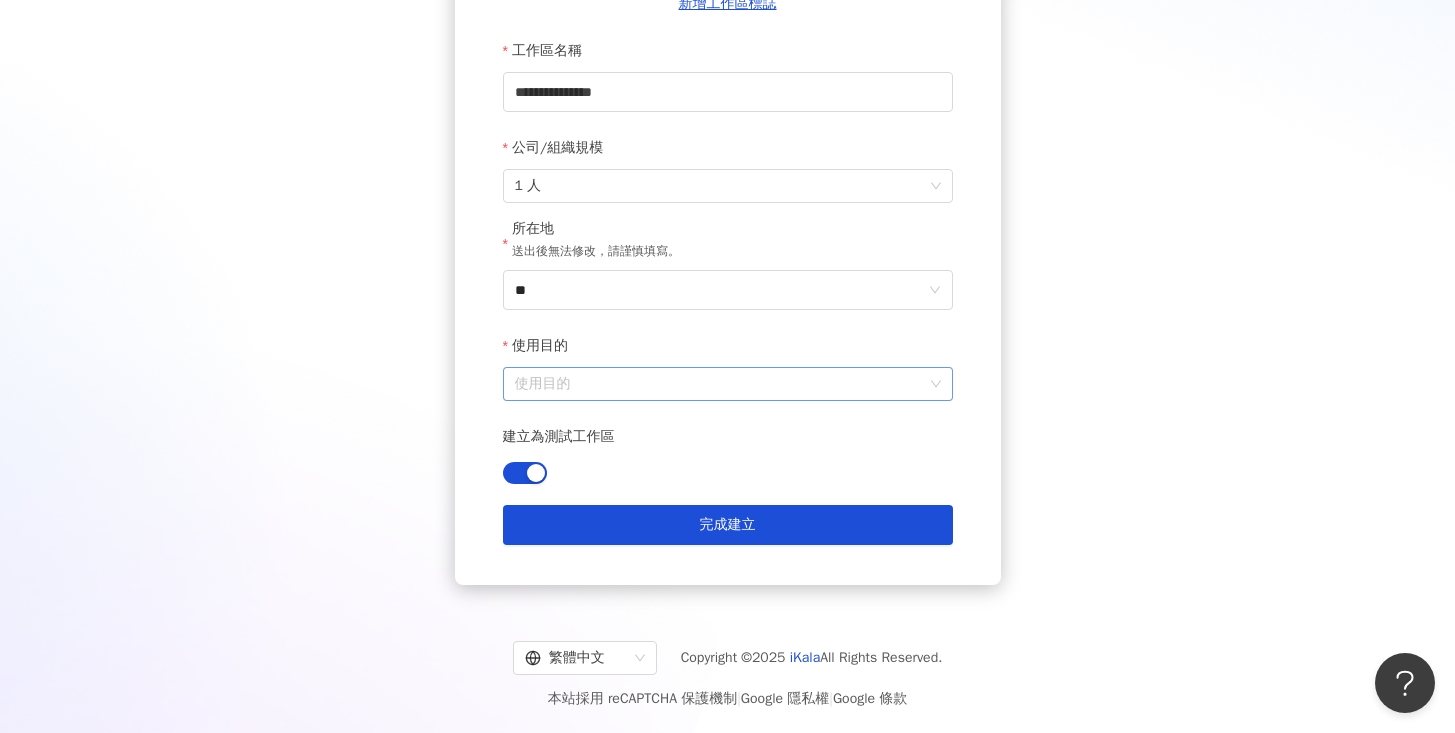 click on "使用目的" at bounding box center (728, 384) 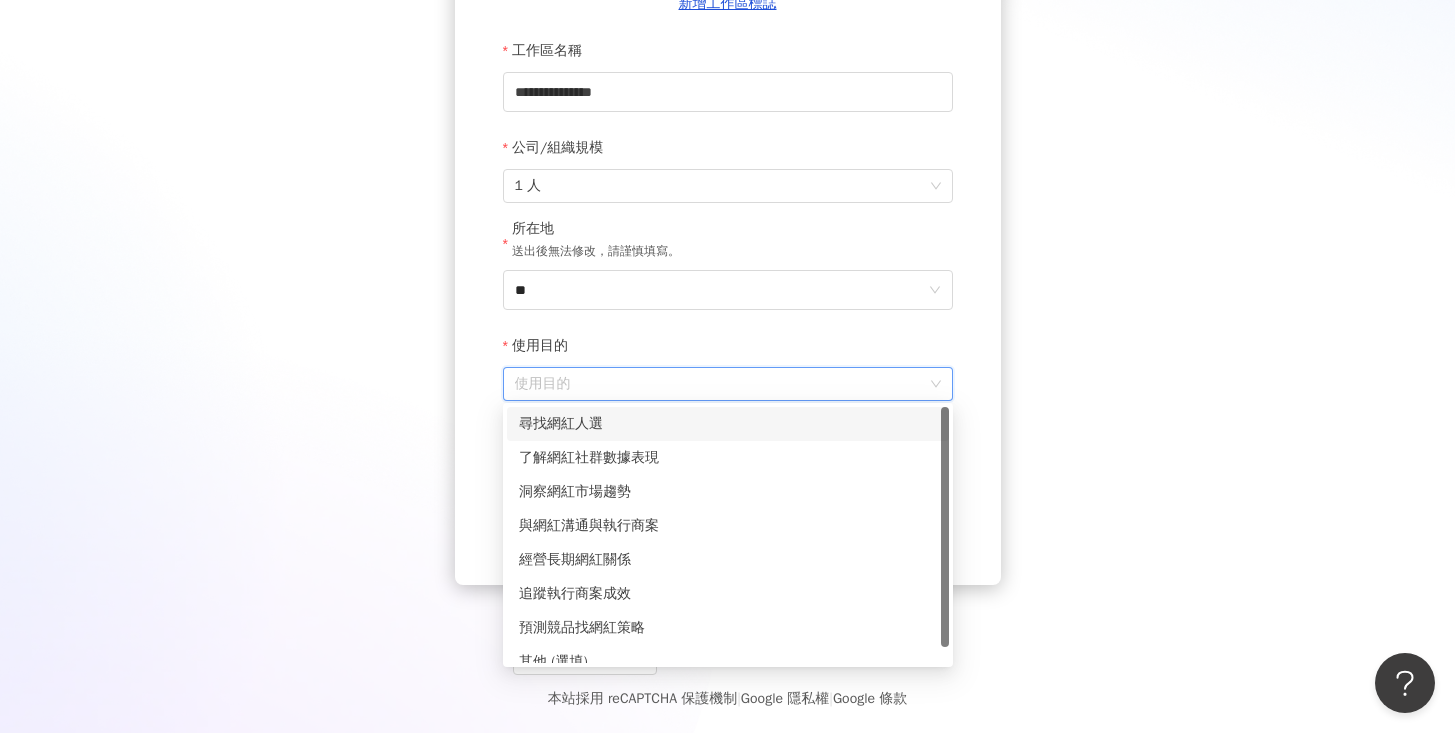 click on "尋找網紅人選" at bounding box center (728, 424) 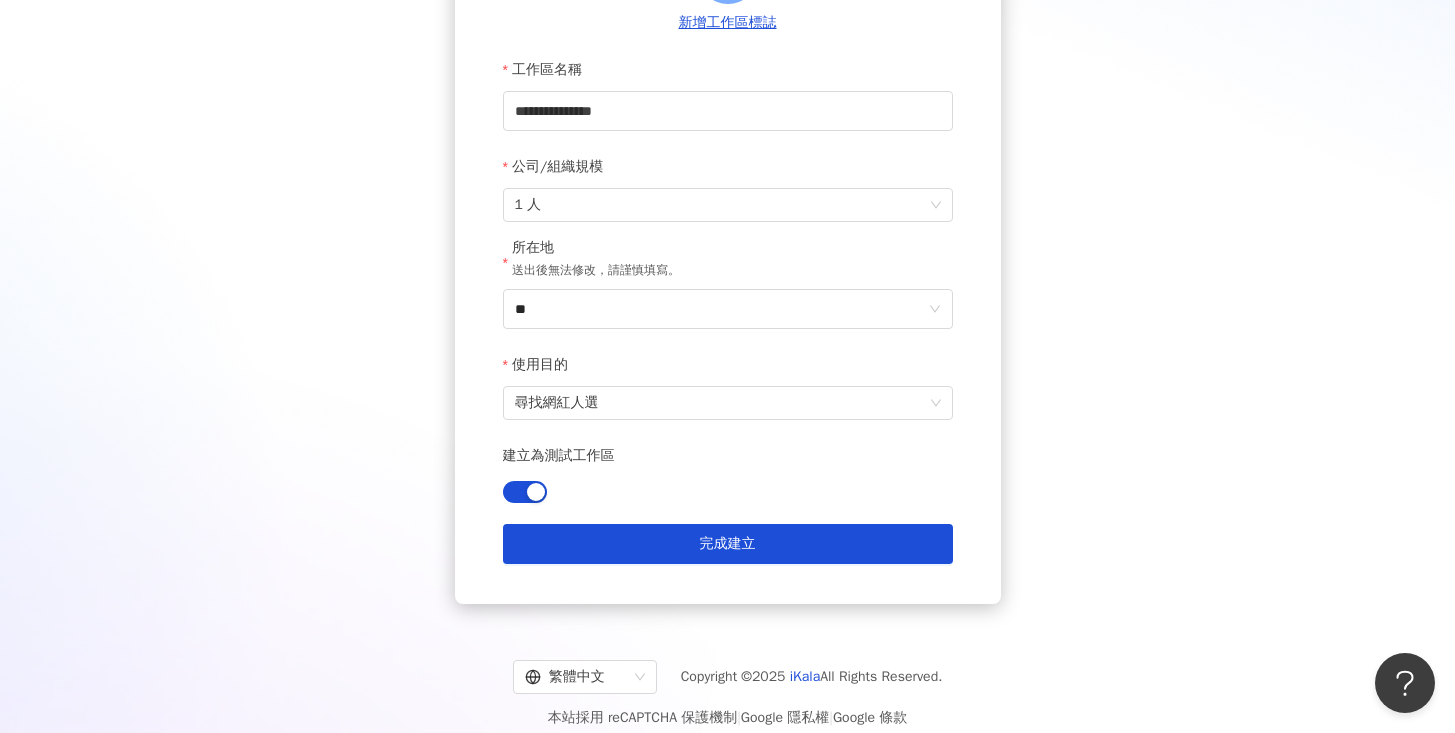 scroll, scrollTop: 254, scrollLeft: 0, axis: vertical 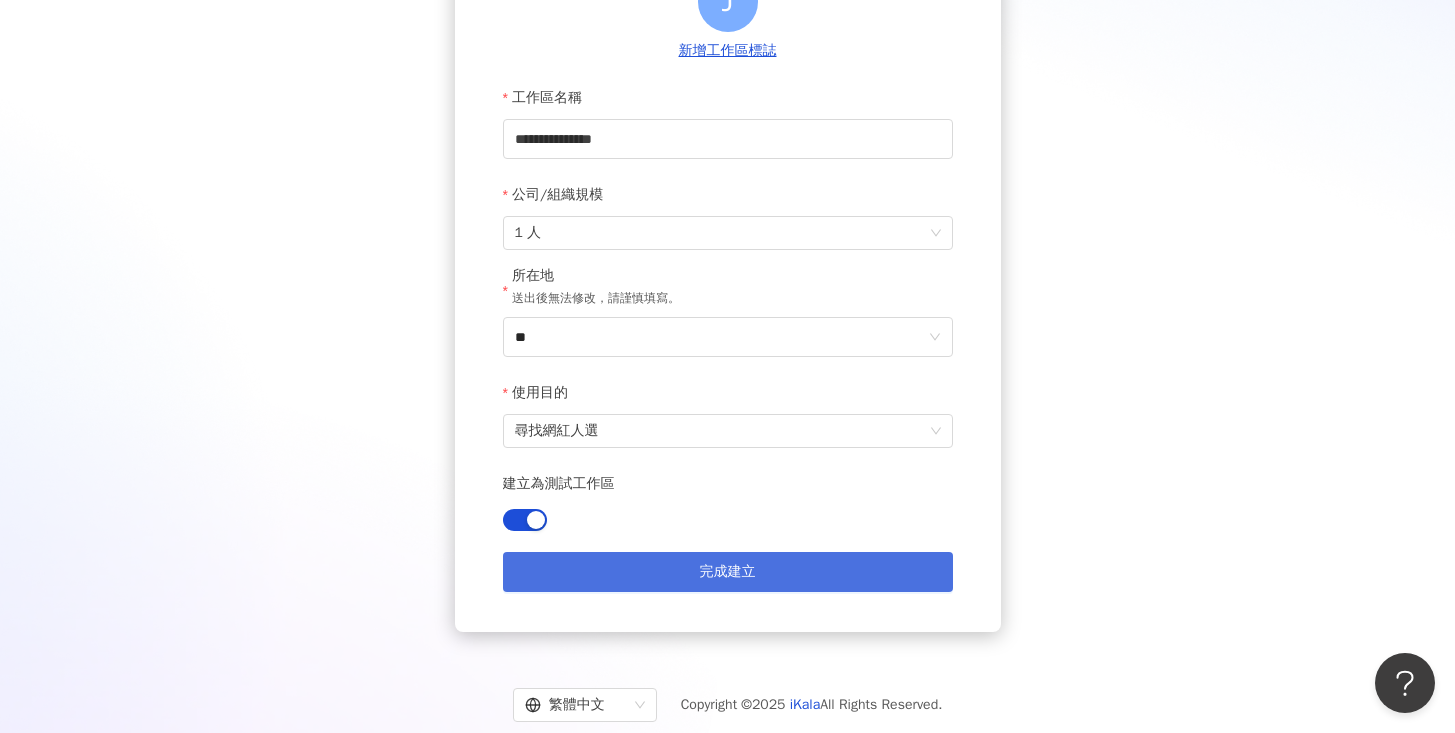 click on "完成建立" at bounding box center [728, 572] 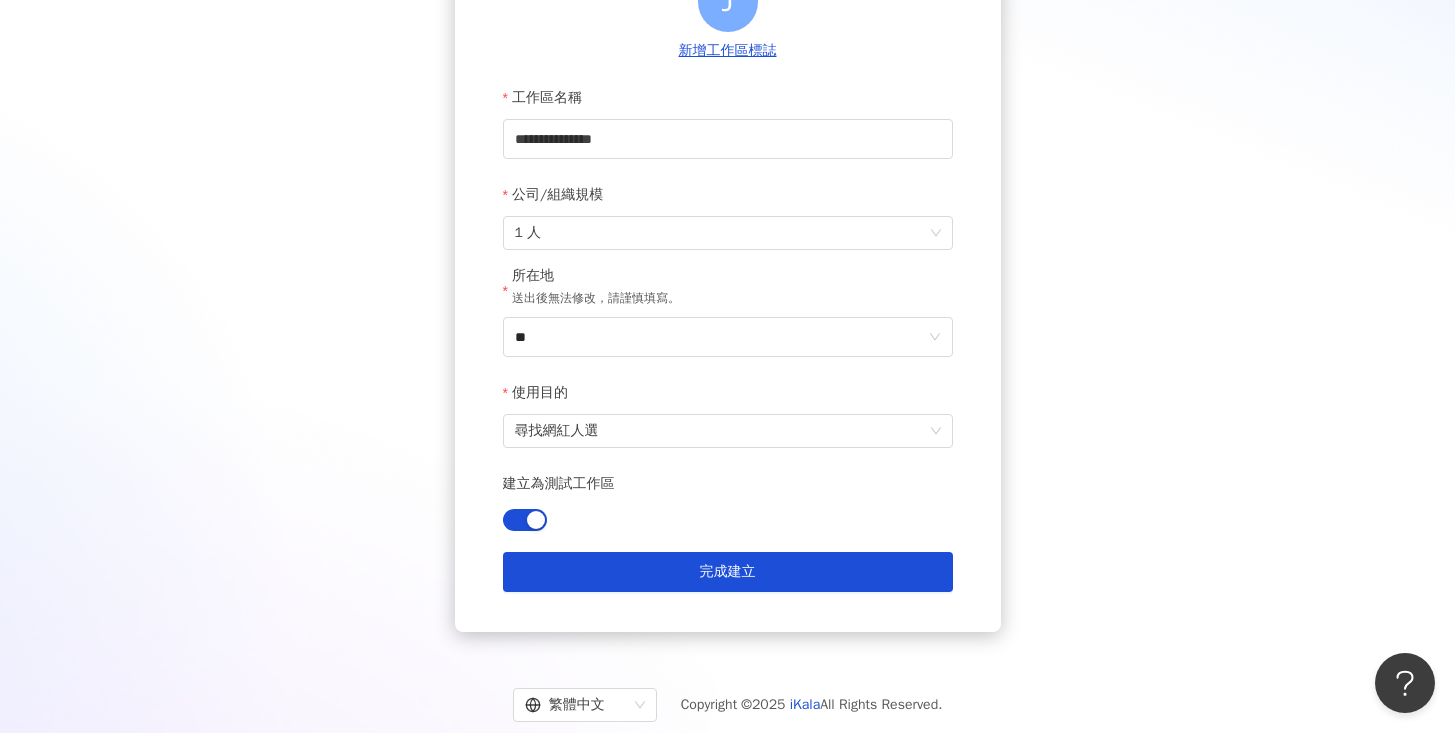 scroll, scrollTop: 92, scrollLeft: 0, axis: vertical 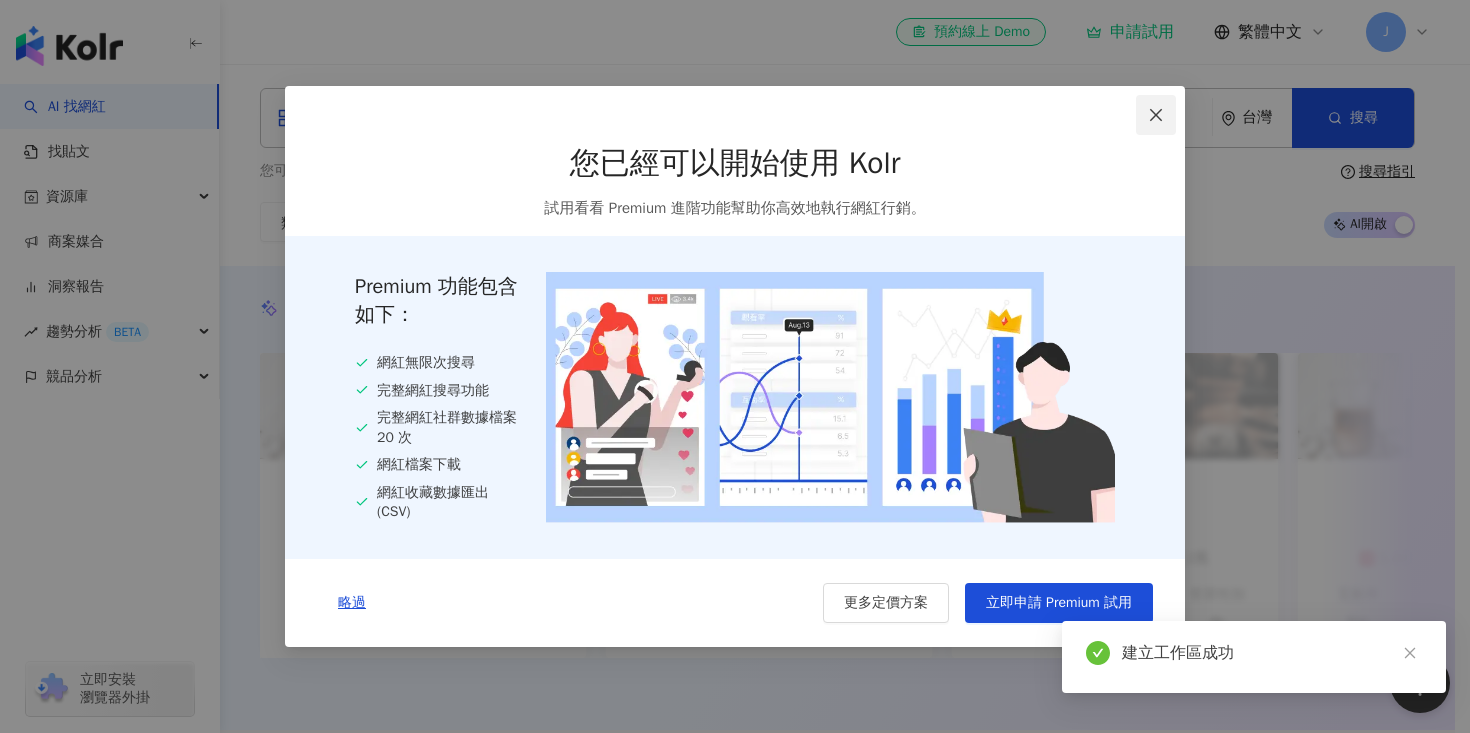 click 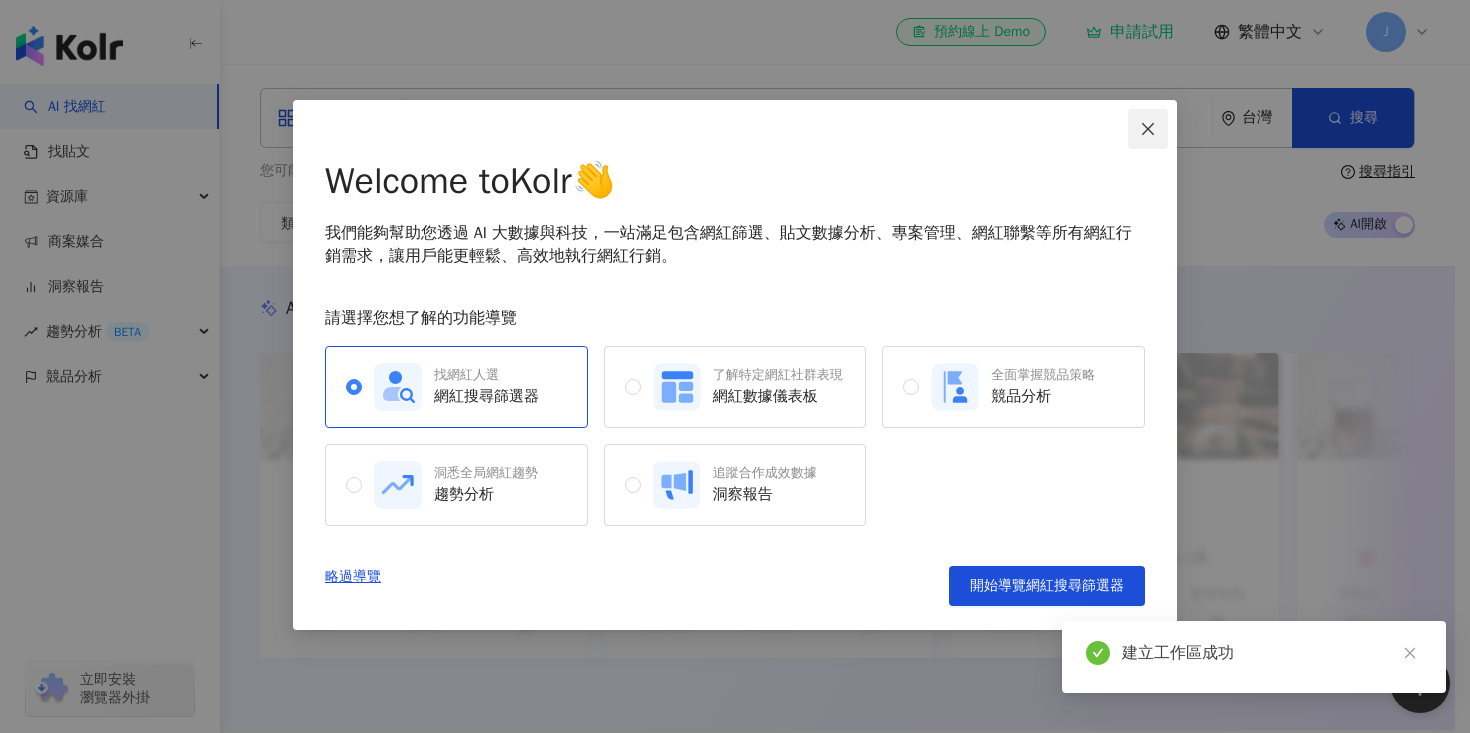 click at bounding box center (1148, 129) 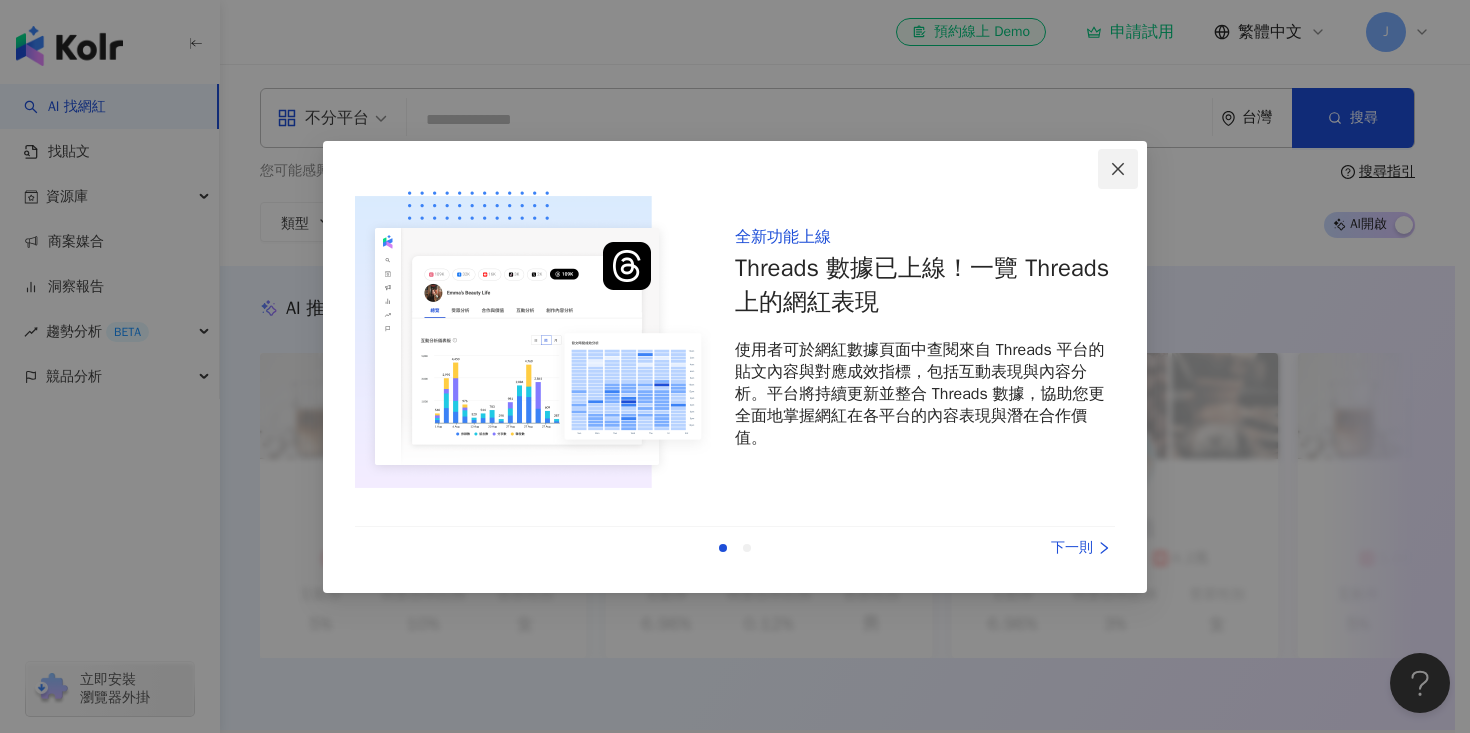 click 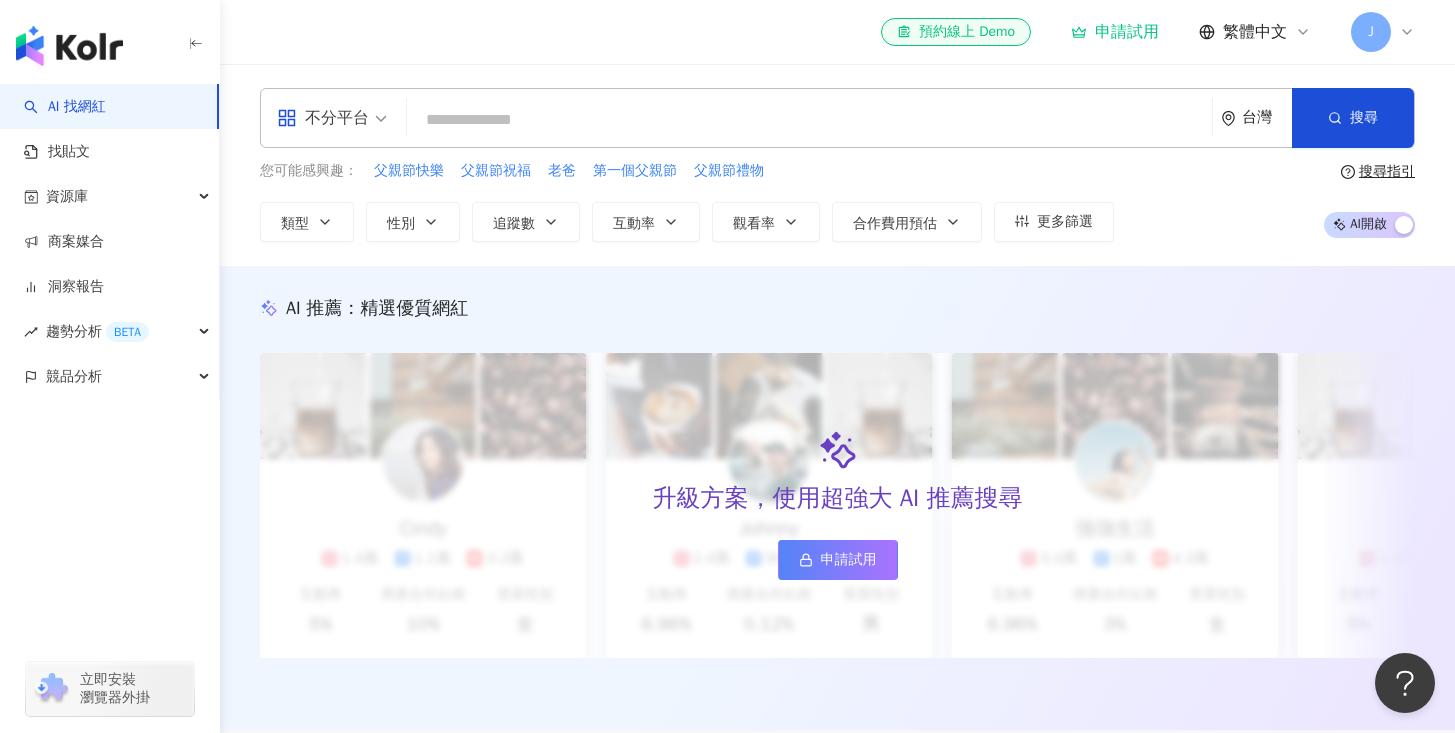 click on "J" at bounding box center (1383, 32) 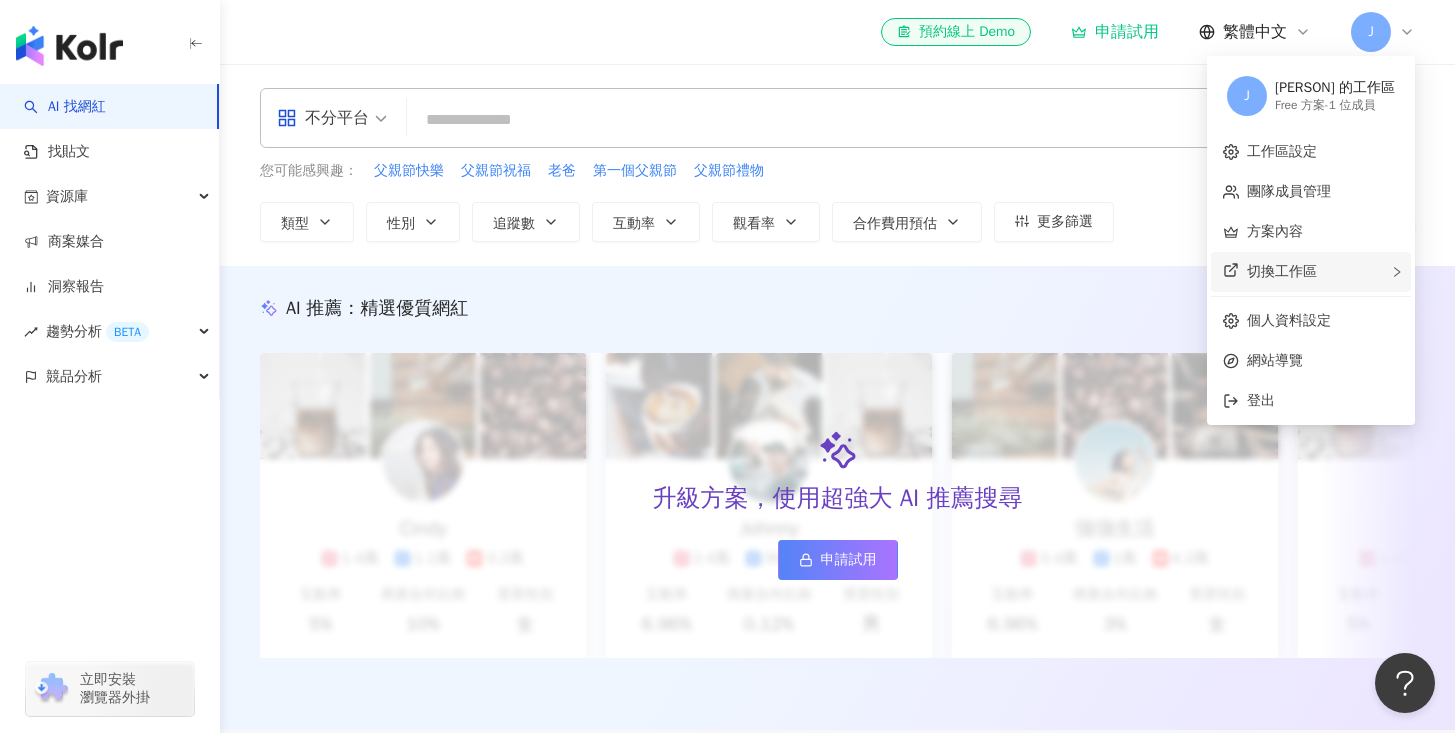 click on "切換工作區" at bounding box center (1311, 272) 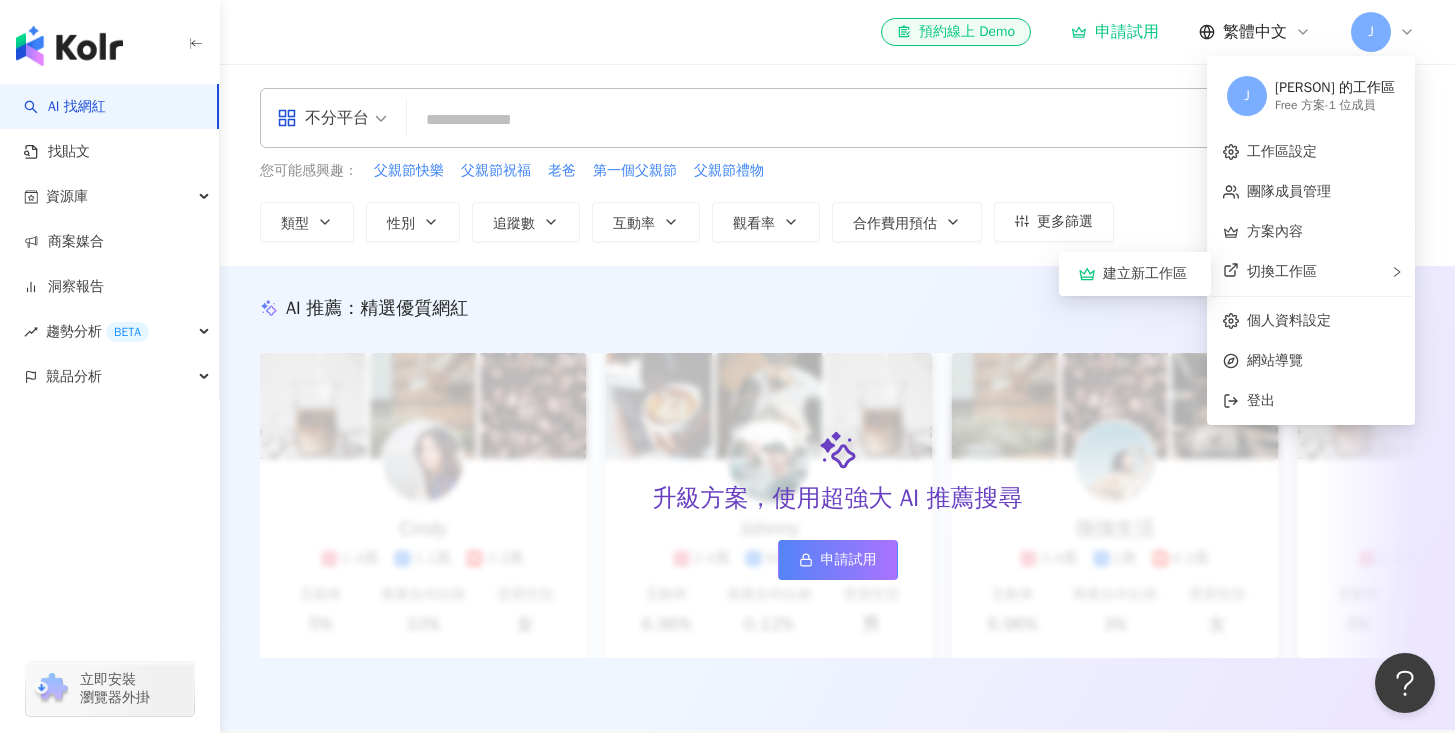 click on "AI 推薦 ： 精選優質網紅 升級方案，使用超強大 AI 推薦搜尋 申請試用 [PERSON] 1.4萬 1.1萬 3.2萬 互動率 5% 商業合作比例 10% 受眾性別 女 [PERSON] 2.4萬 999 4.2萬 互動率 6.96% 商業合作比例 0.12% 受眾性別 男 強強生活 3.4萬 1萬 4.2萬 互動率 6.96% 商業合作比例 3% 受眾性別 女 [PERSON] 1.4萬 1.1萬 3.2萬 互動率 5% 商業合作比例 10% 受眾性別 女 [PERSON] 2.4萬 999 4.2萬 互動率 6.96% 商業合作比例 0.12% 受眾性別 男 美食探險家 3.4萬 1萬 4.2萬 互動率 6.96% 商業合作比例 3% 受眾性別 女 [PERSON] 1.4萬 1.1萬 3.2萬 互動率 5% 商業合作比例 10% 受眾性別 女 [PERSON] 2.4萬 999 4.2萬 互動率 6.96% 商業合作比例 0.12% 受眾性別 男 味蕾旅行家 3.4萬 1萬 4.2萬 互動率 6.96% 商業合作比例 3% 受眾性別 女 [PERSON] 1.4萬 1.1萬 3.2萬 互動率 5% 商業合作比例 10% 受眾性別 女 品牌 A 2.4萬 999 4.2萬 互動率 6.96% 0.12% 男 1萬" at bounding box center [837, 498] 